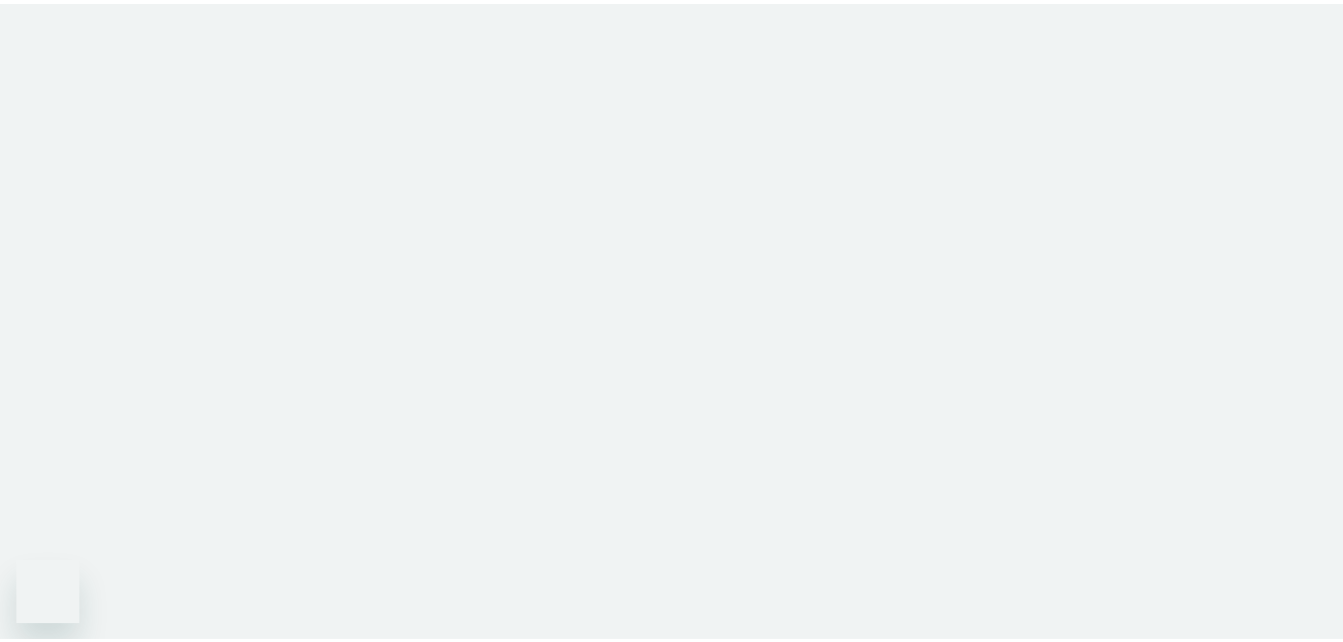scroll, scrollTop: 0, scrollLeft: 0, axis: both 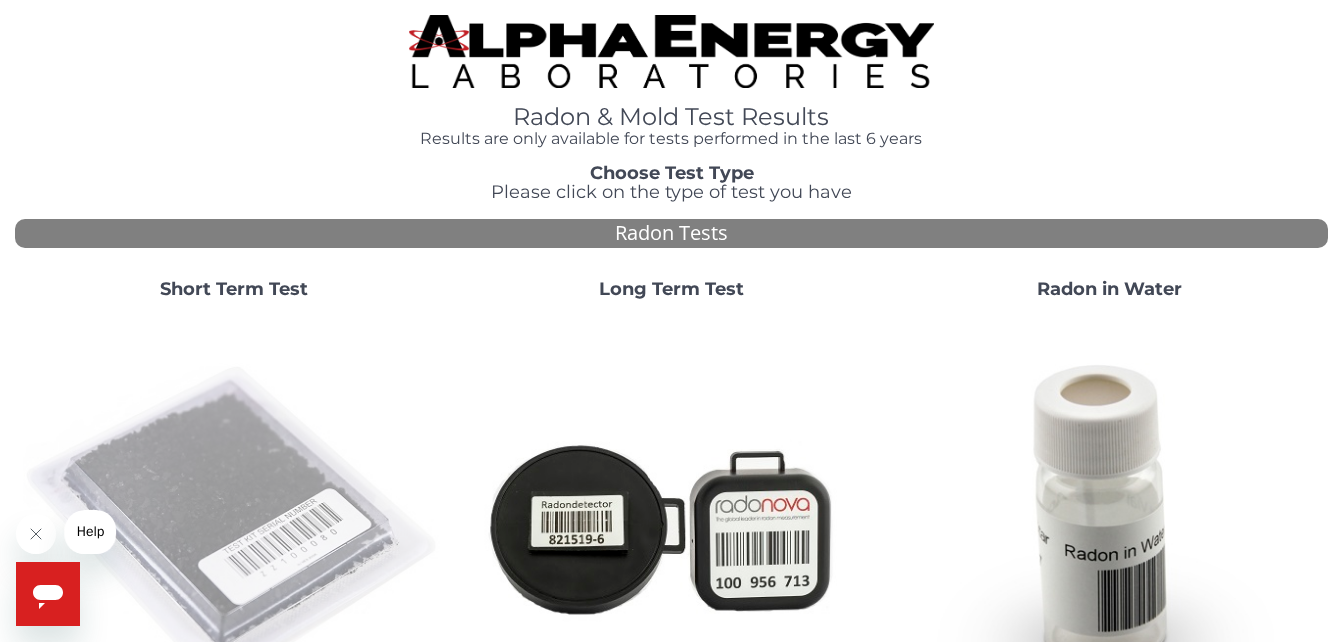 click at bounding box center (234, 527) 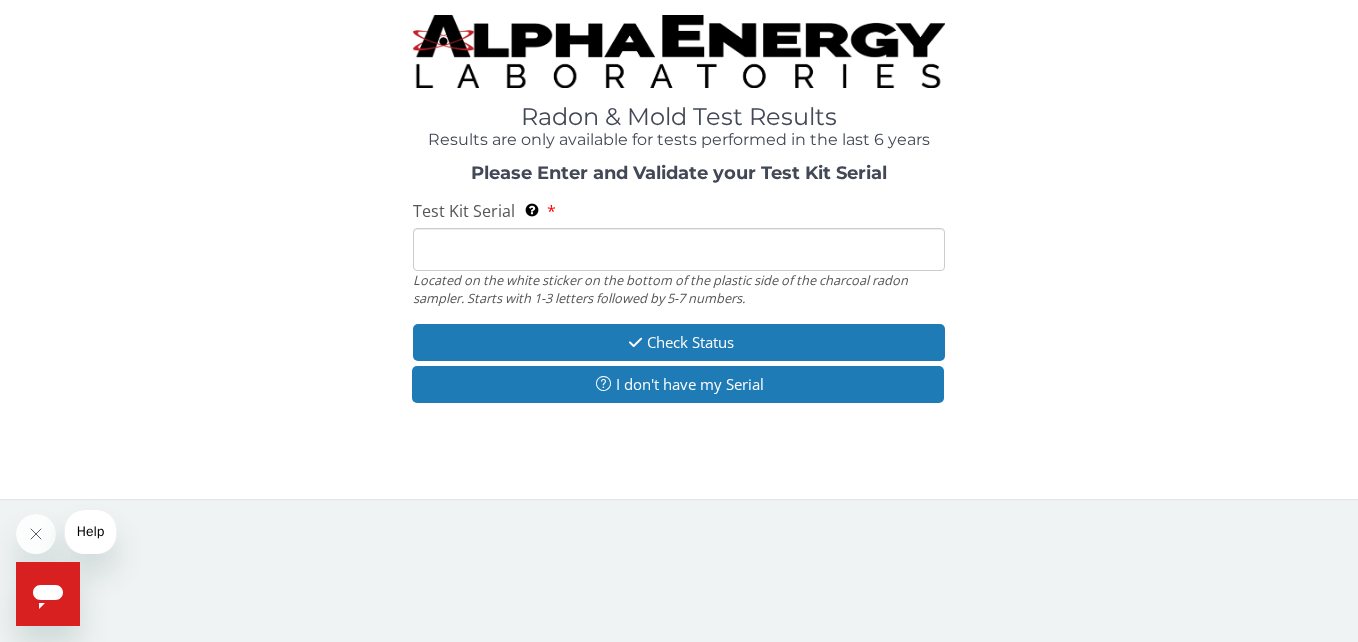 click on "Test Kit Serial Located on the white sticker on the bottom of the plastic side of the charcoal radon sampler. Starts with 1-3 letters followed by 5-7 numbers." at bounding box center (678, 249) 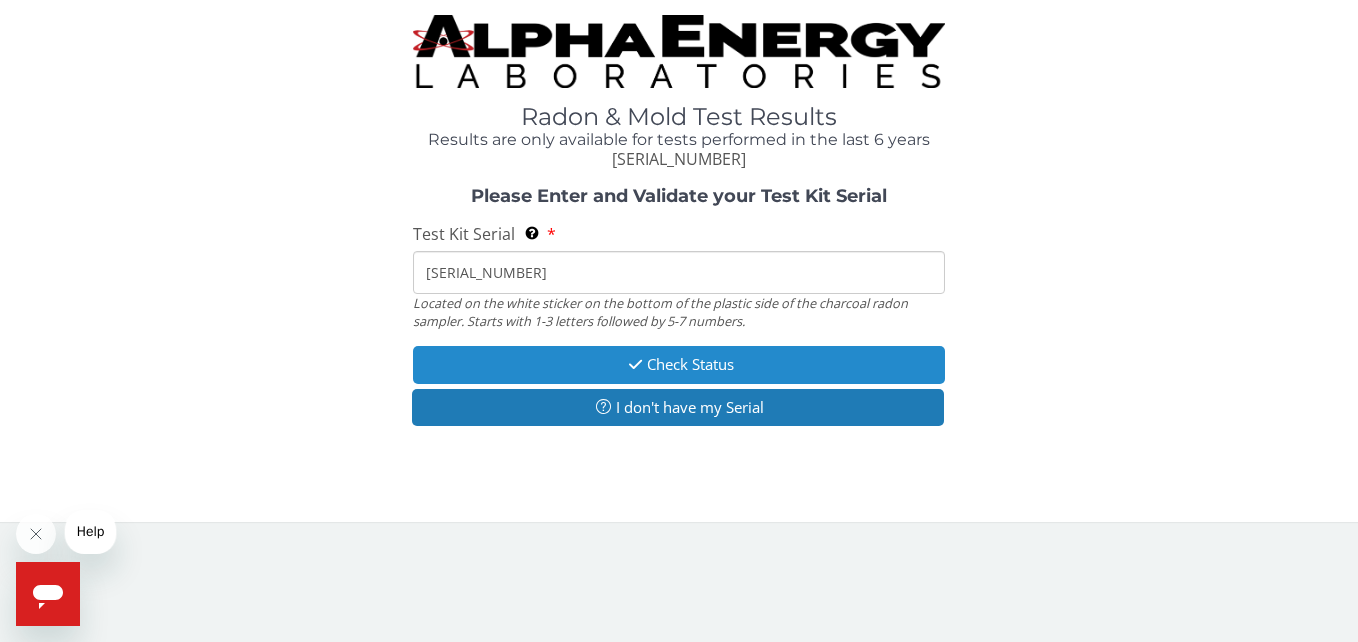 type on "[SERIAL_NUMBER]" 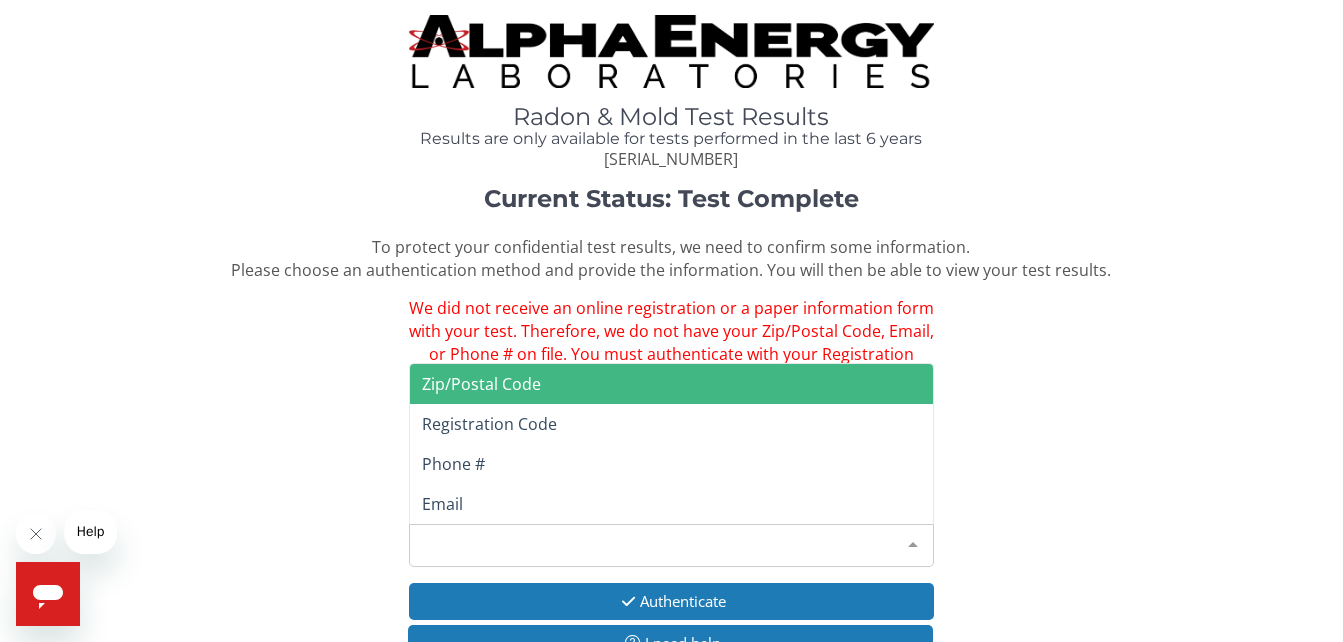 click at bounding box center (913, 544) 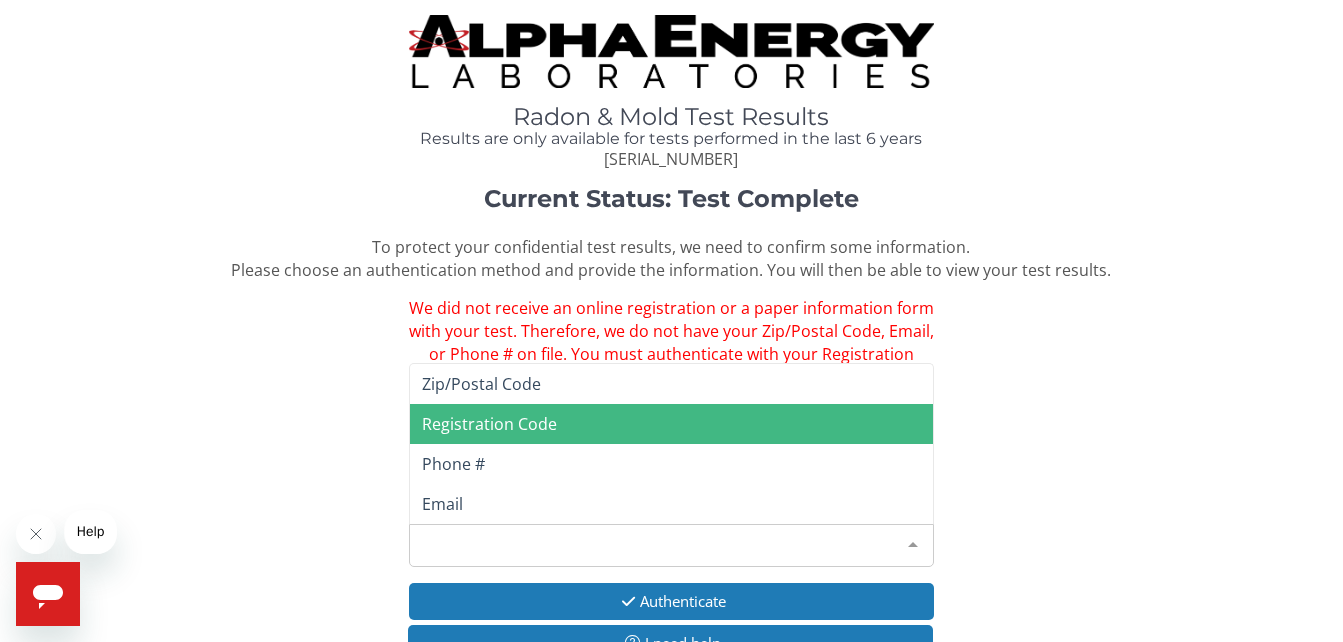 click on "Registration Code" at bounding box center [489, 424] 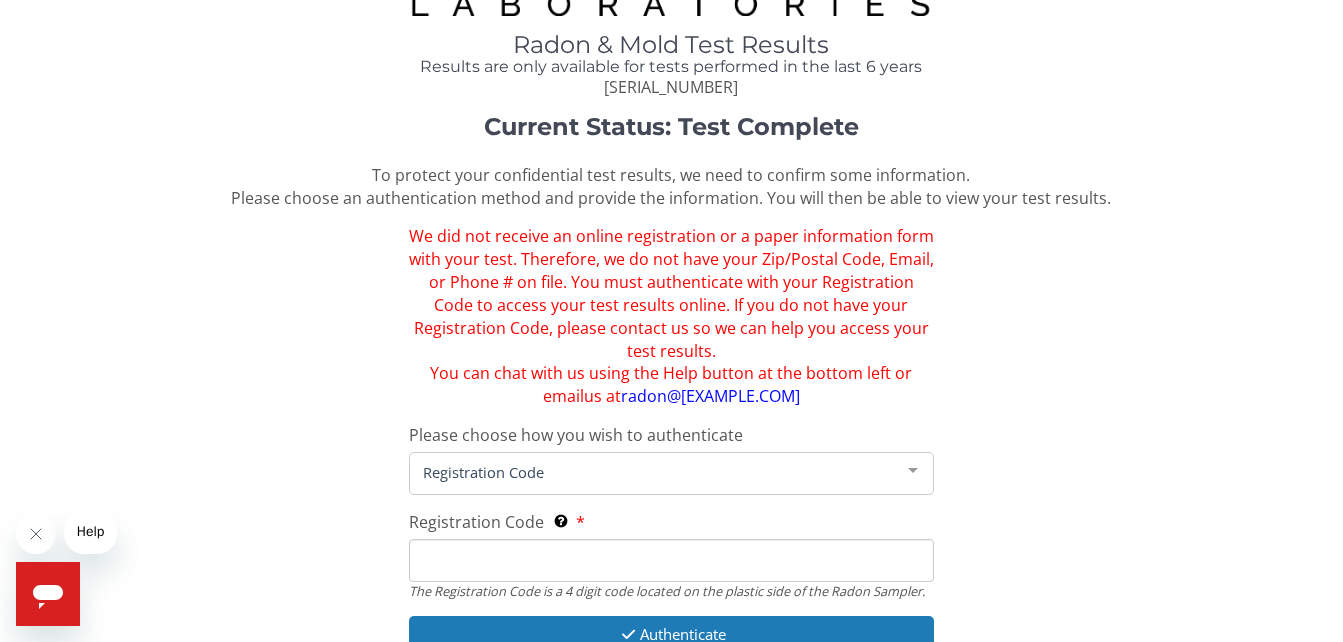 scroll, scrollTop: 100, scrollLeft: 0, axis: vertical 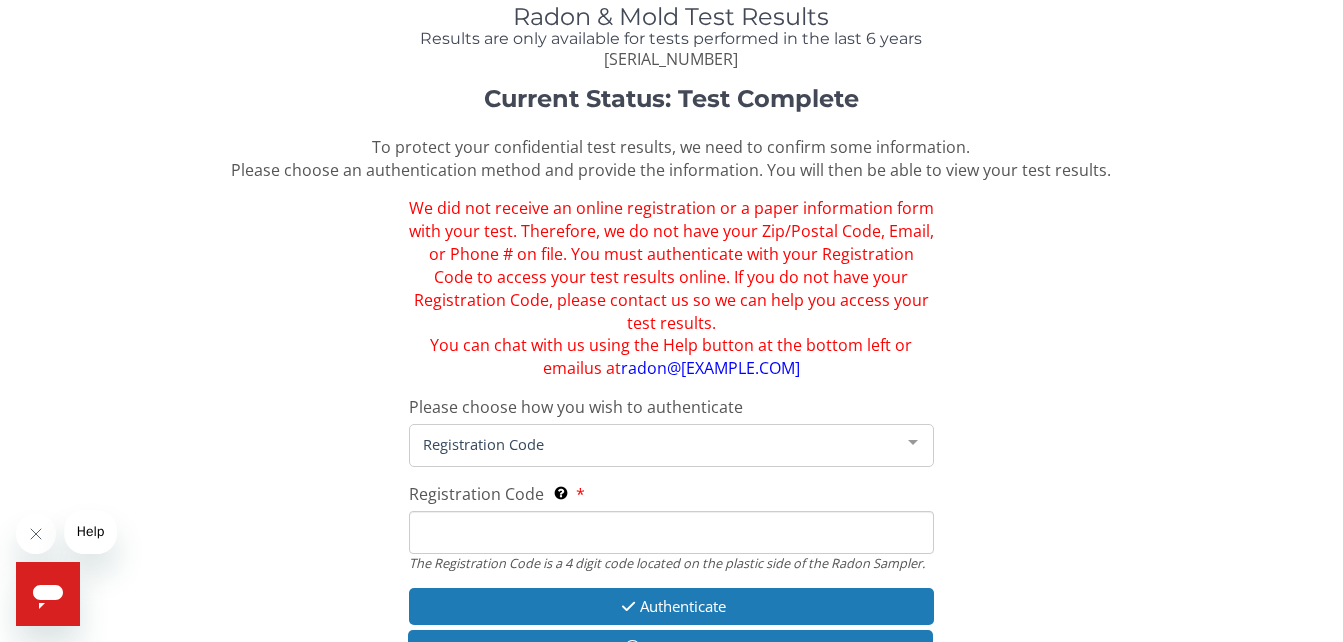 click on "Registration Code The Registration Code is a 4 digit code located on the plastic side of the Radon Sampler." at bounding box center [671, 532] 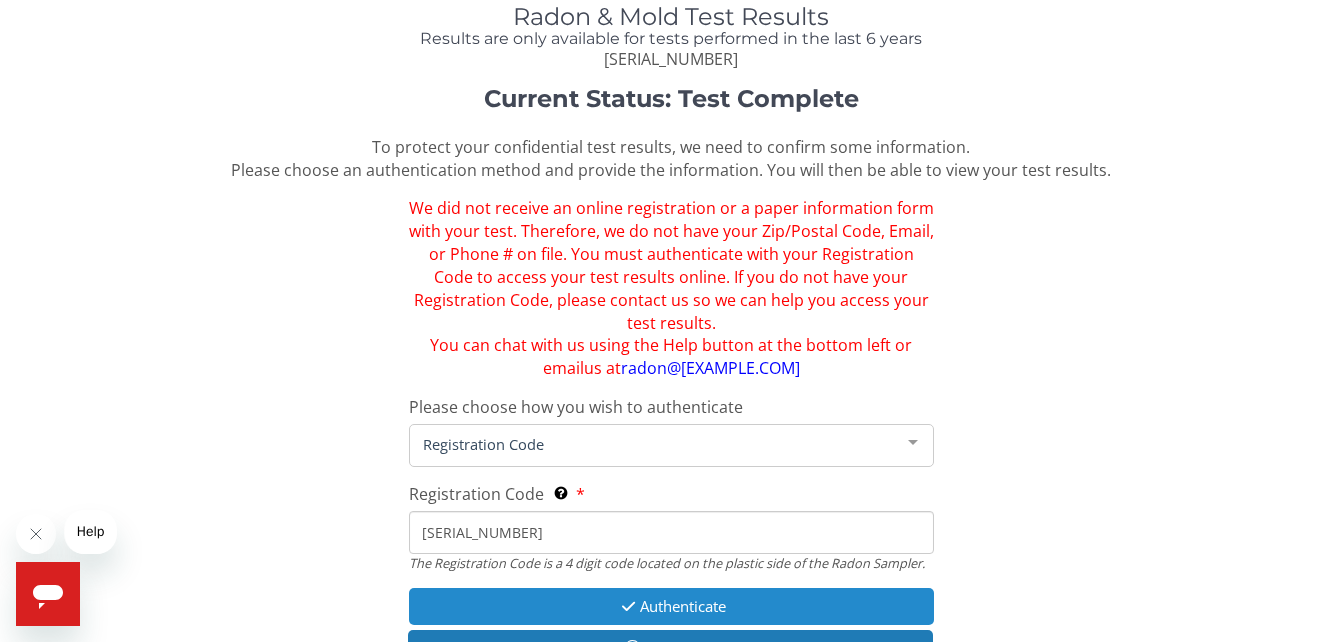 type on "[SERIAL_NUMBER]" 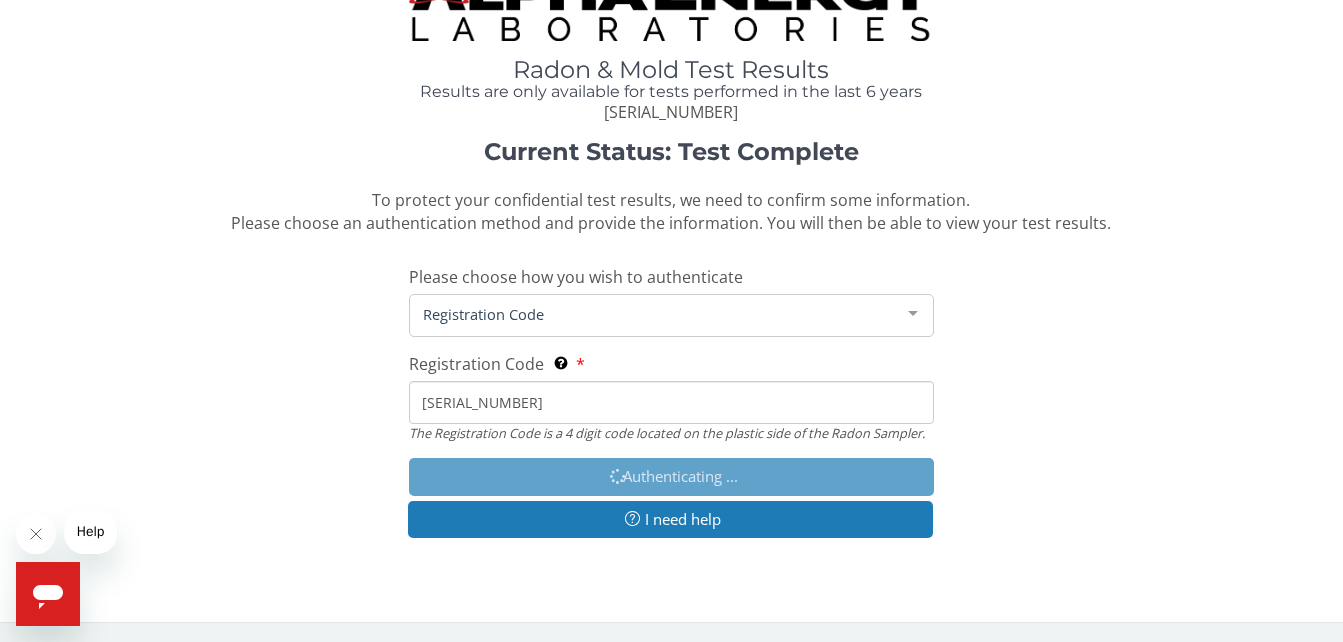 scroll, scrollTop: 100, scrollLeft: 0, axis: vertical 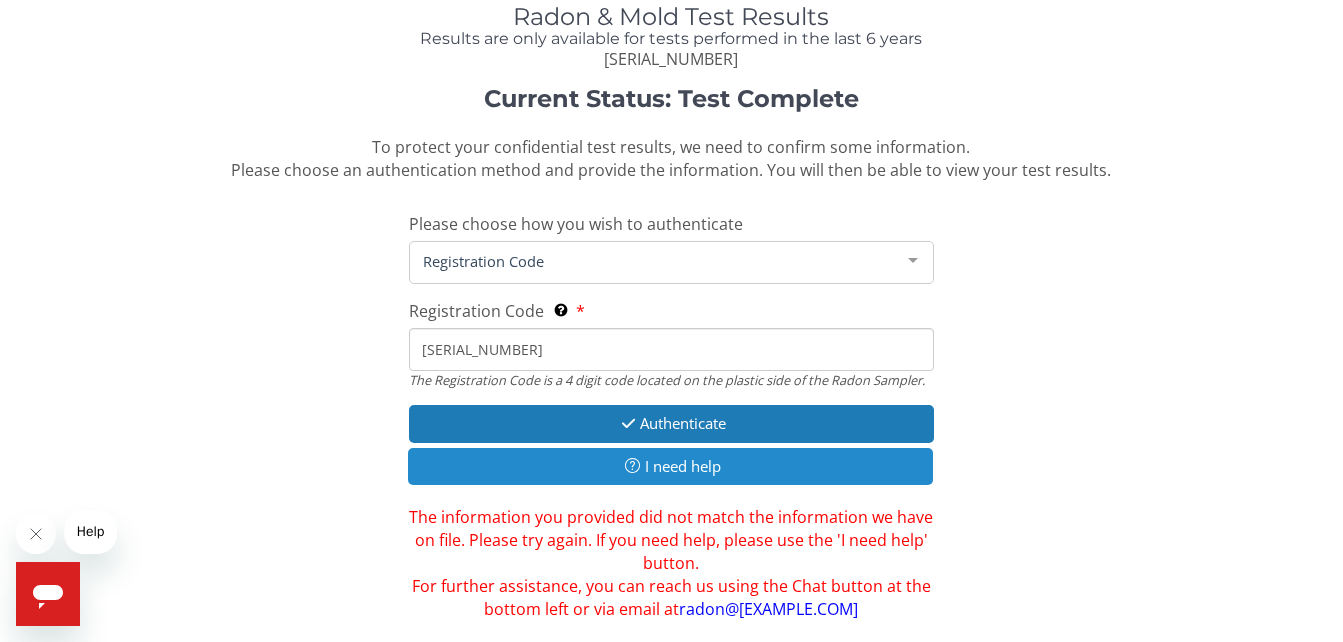 click on "I need help" at bounding box center (670, 466) 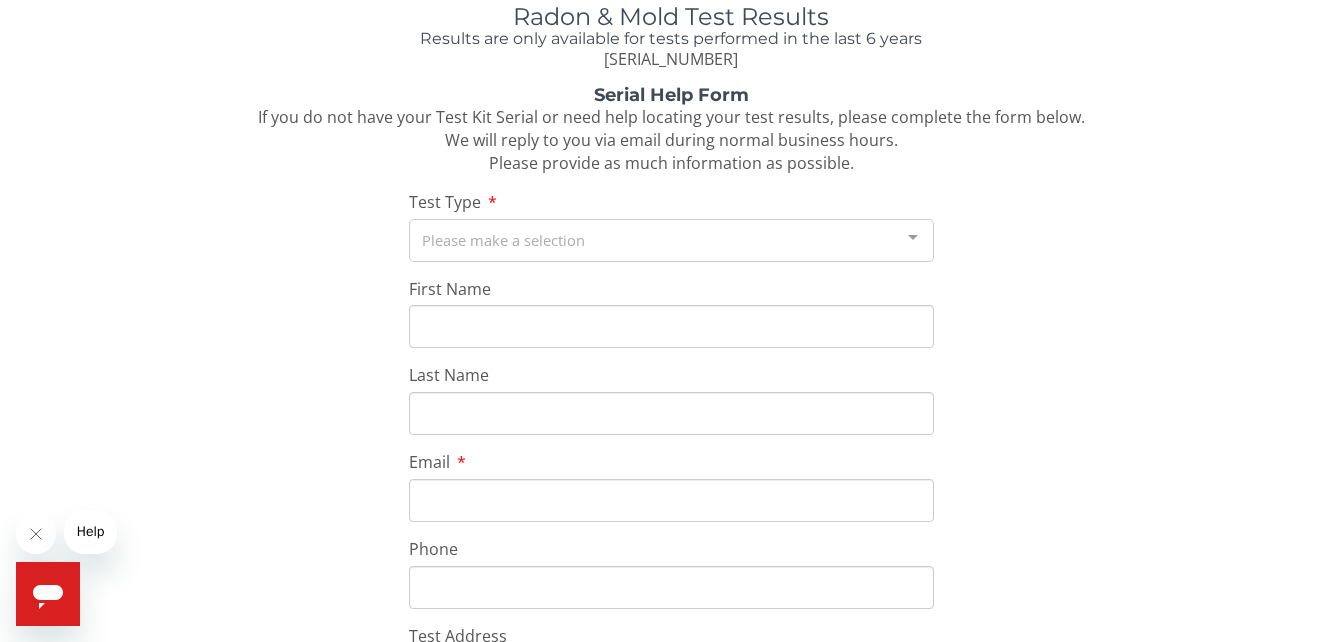 click at bounding box center (913, 239) 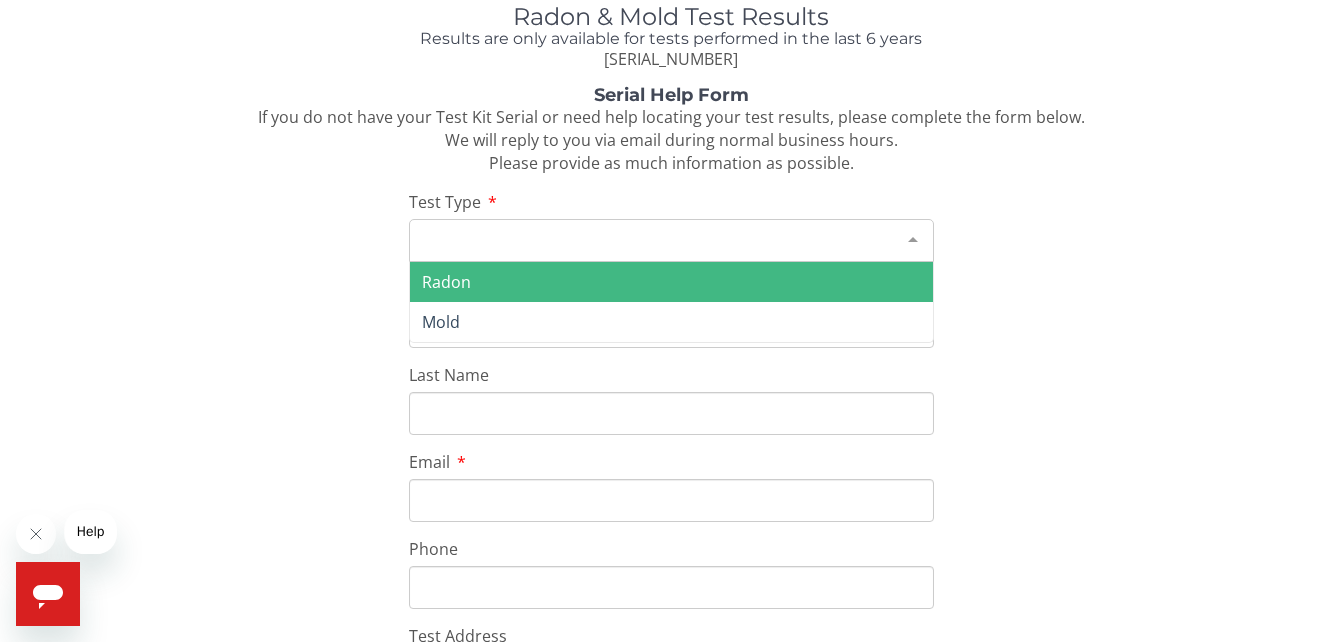 click on "Radon" at bounding box center [671, 282] 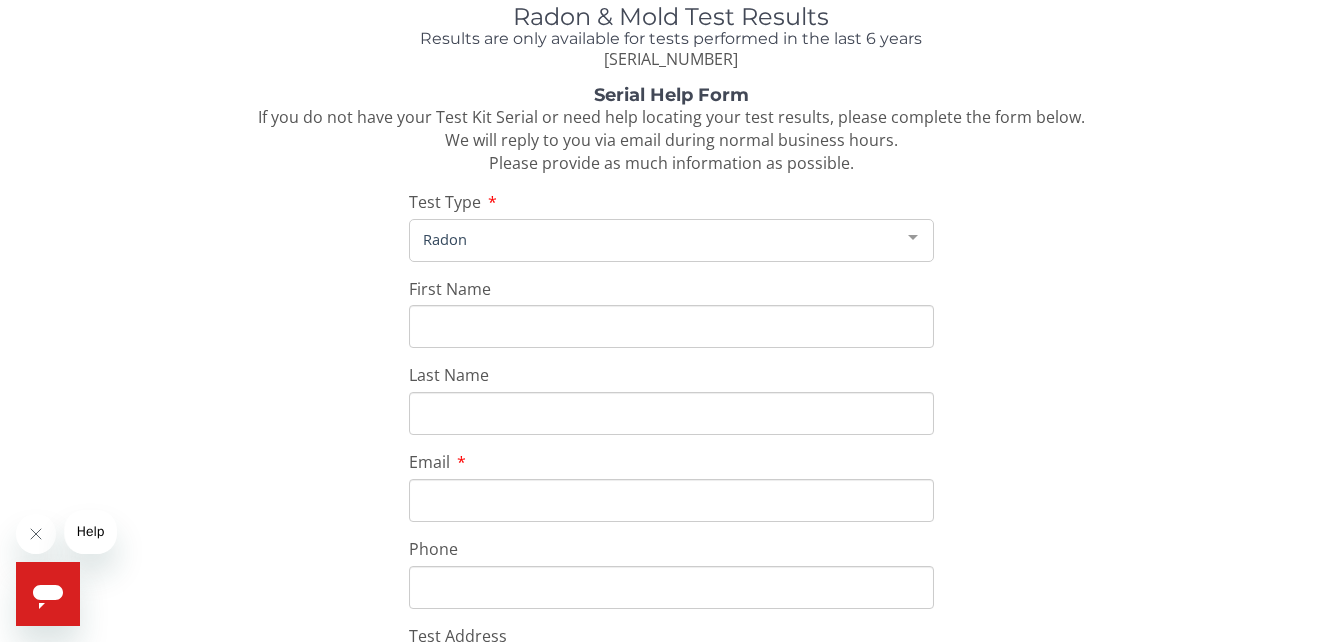 click on "First Name" at bounding box center (671, 326) 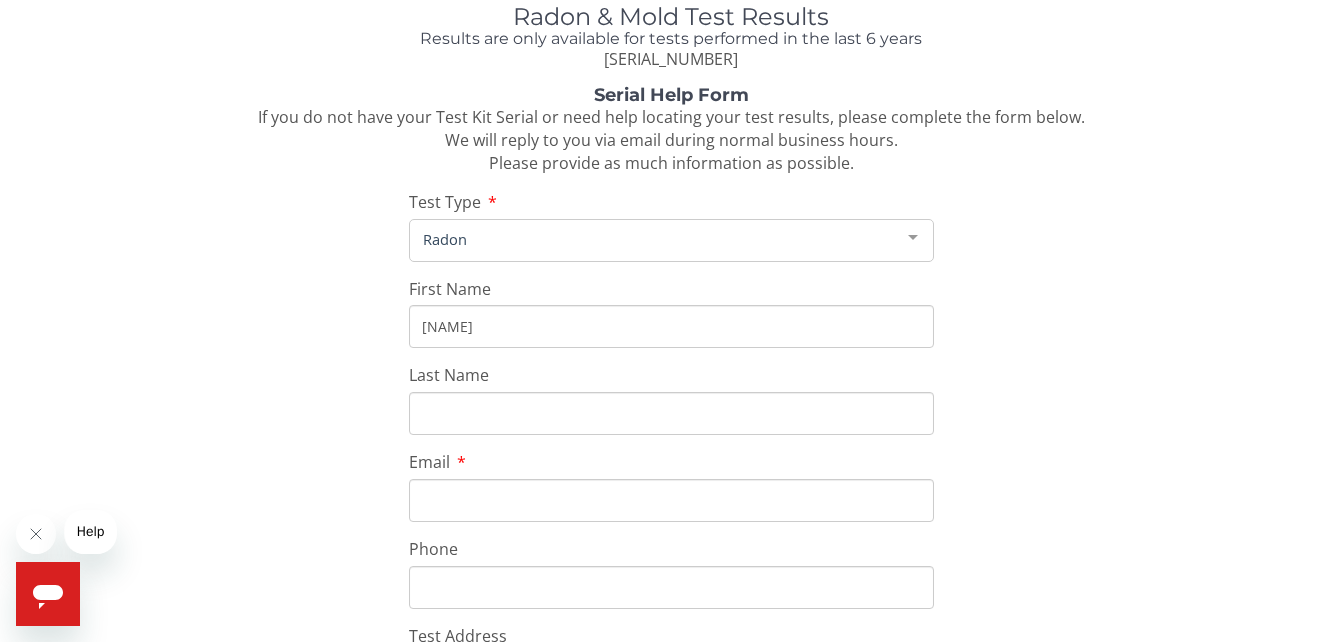 type on "[NAME]" 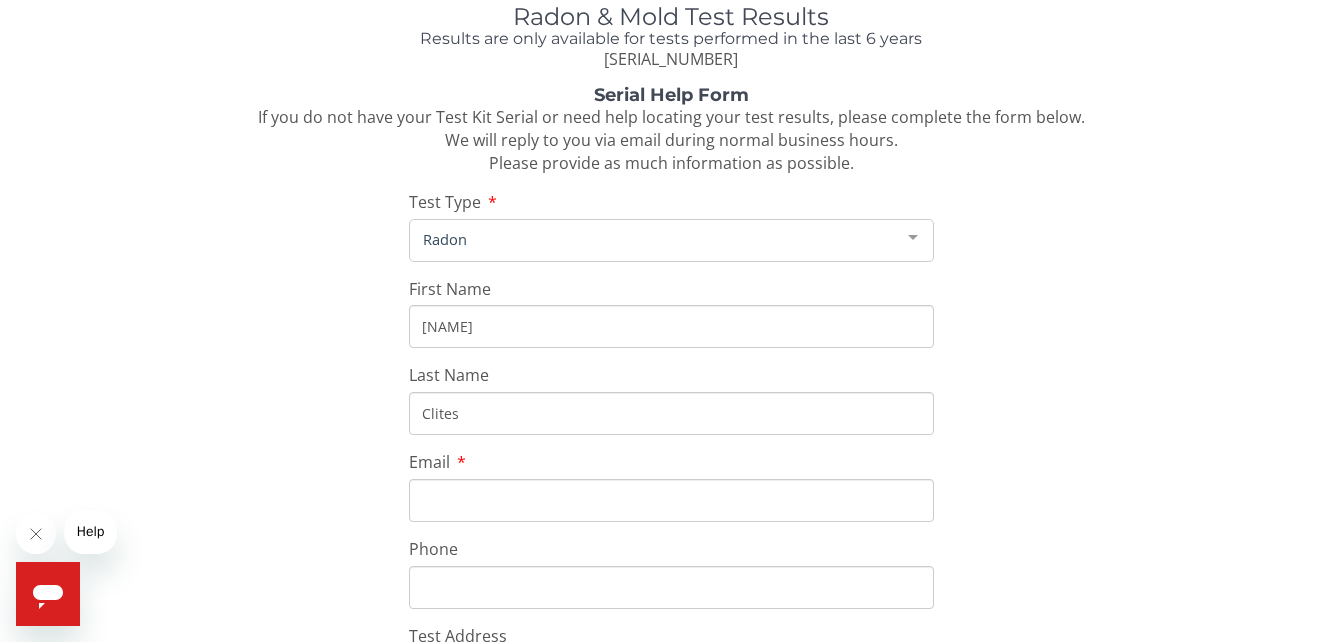 type on "Clites" 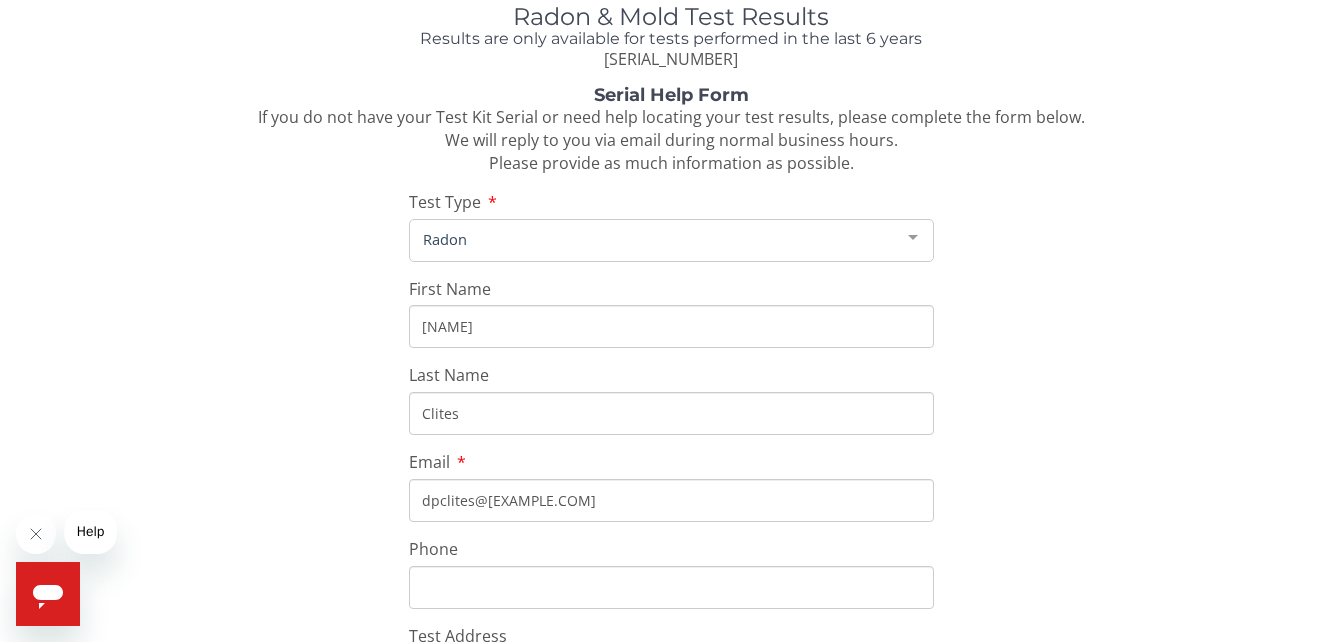 type on "dpclites@[EXAMPLE.COM]" 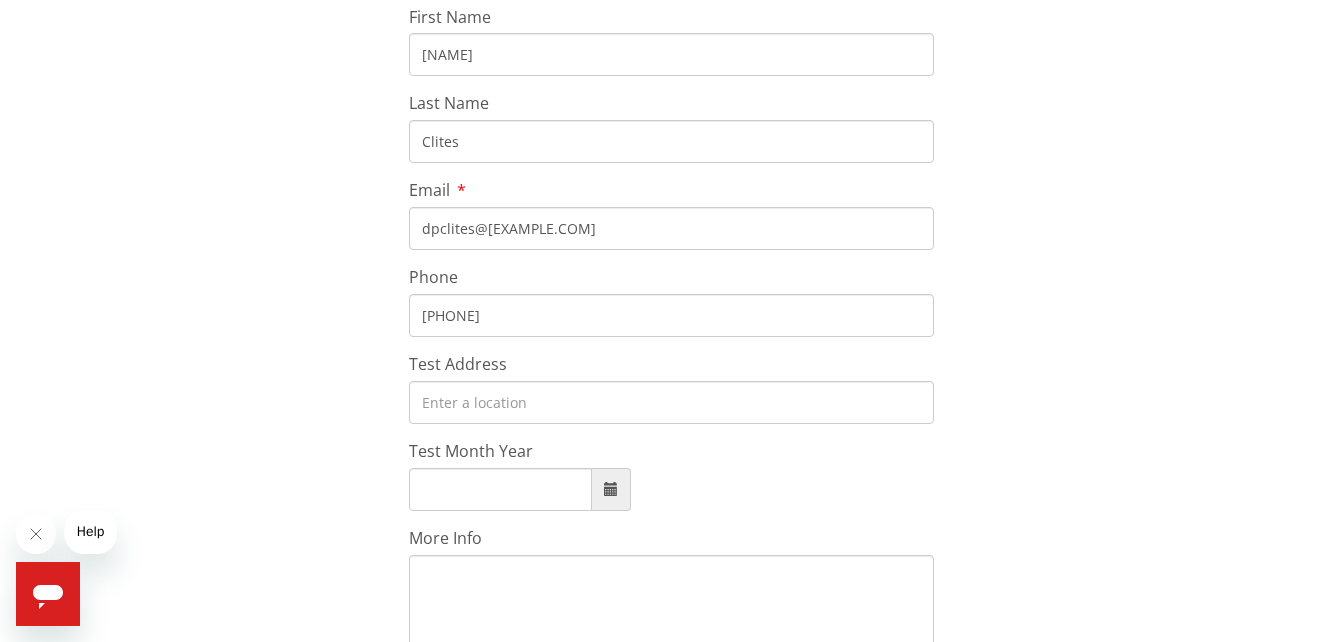 scroll, scrollTop: 400, scrollLeft: 0, axis: vertical 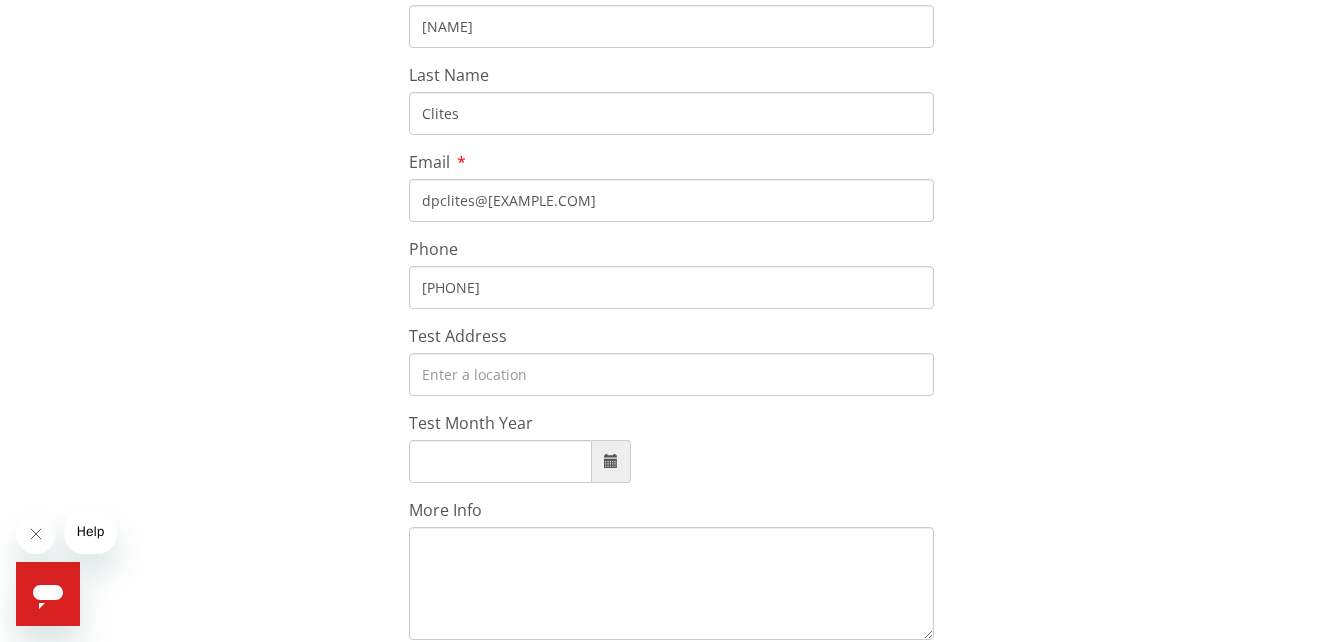 type on "[PHONE]" 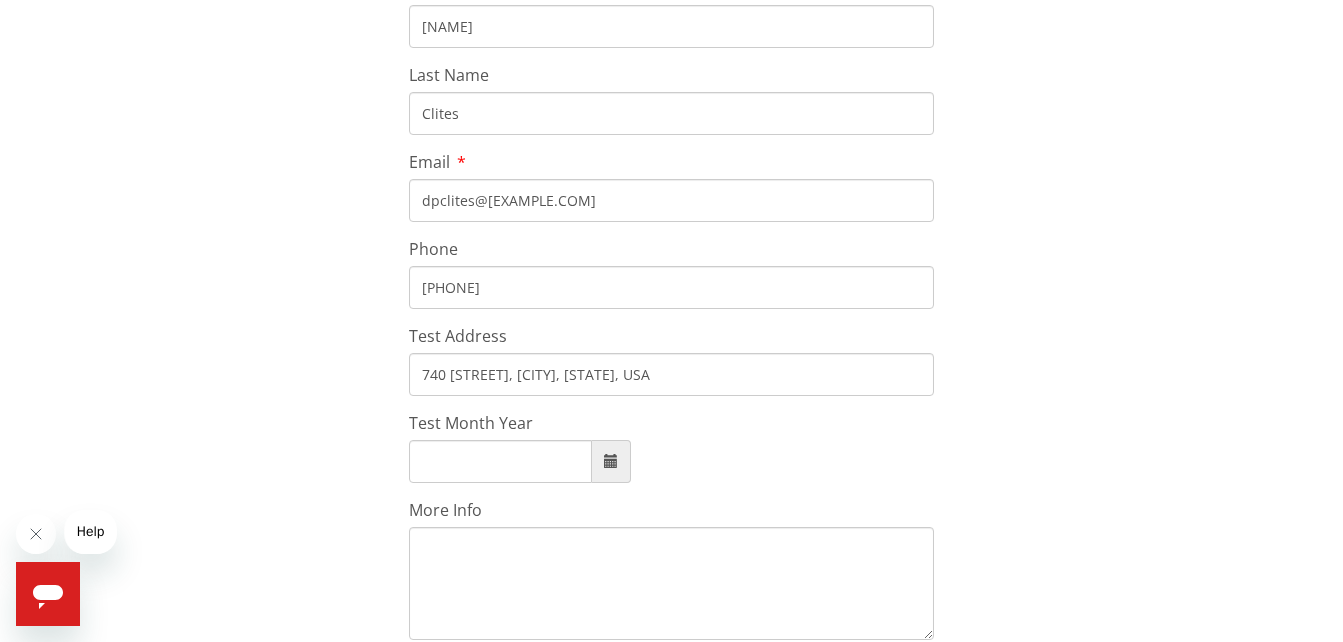 type on "740 [STREET], [CITY], [STATE] [ZIP], USA" 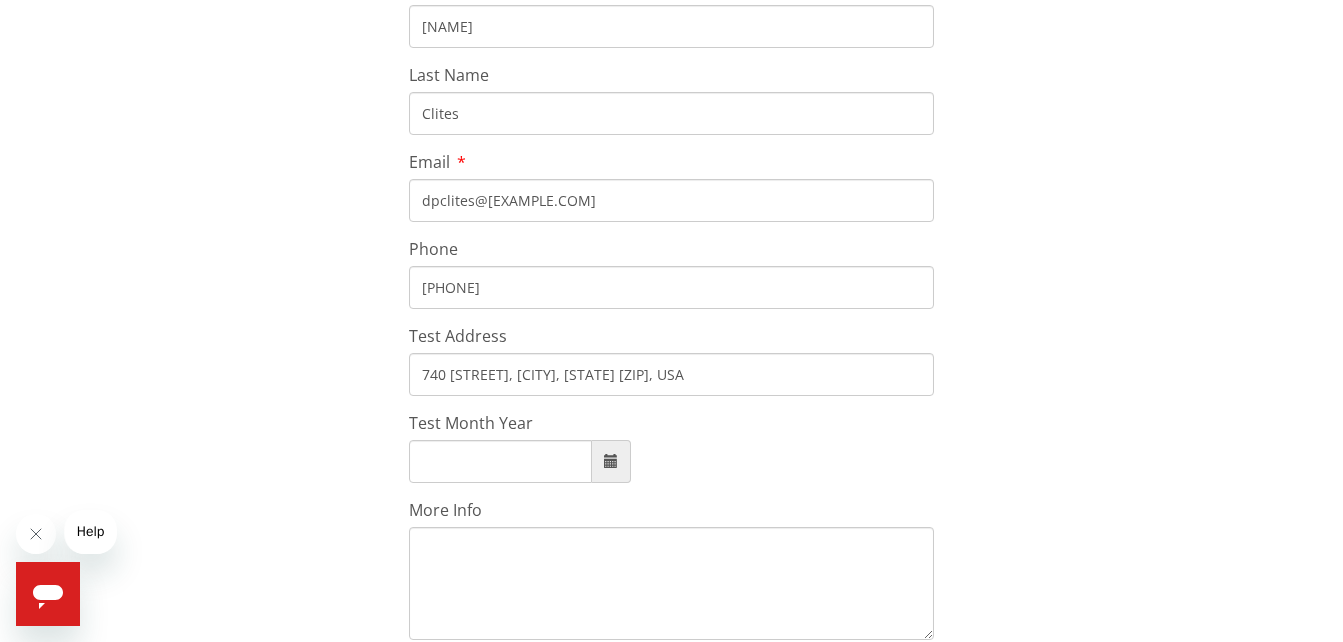 click on "Test Month Year" at bounding box center [500, 461] 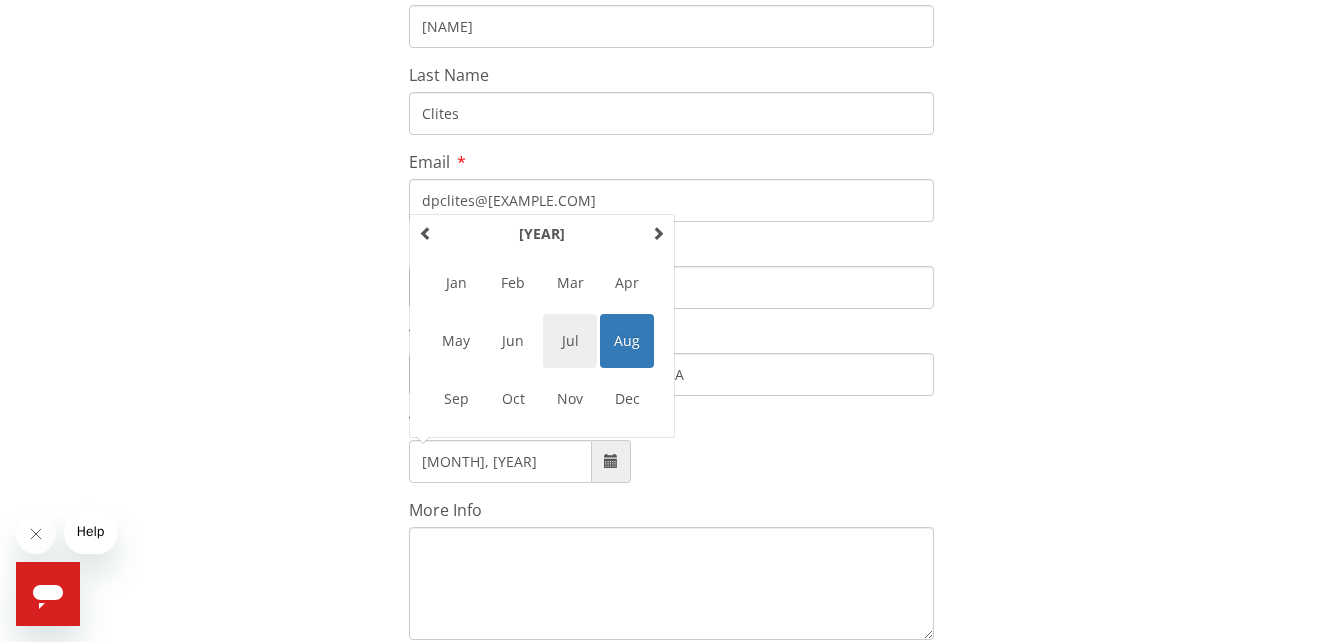 click on "Jul" at bounding box center [570, 341] 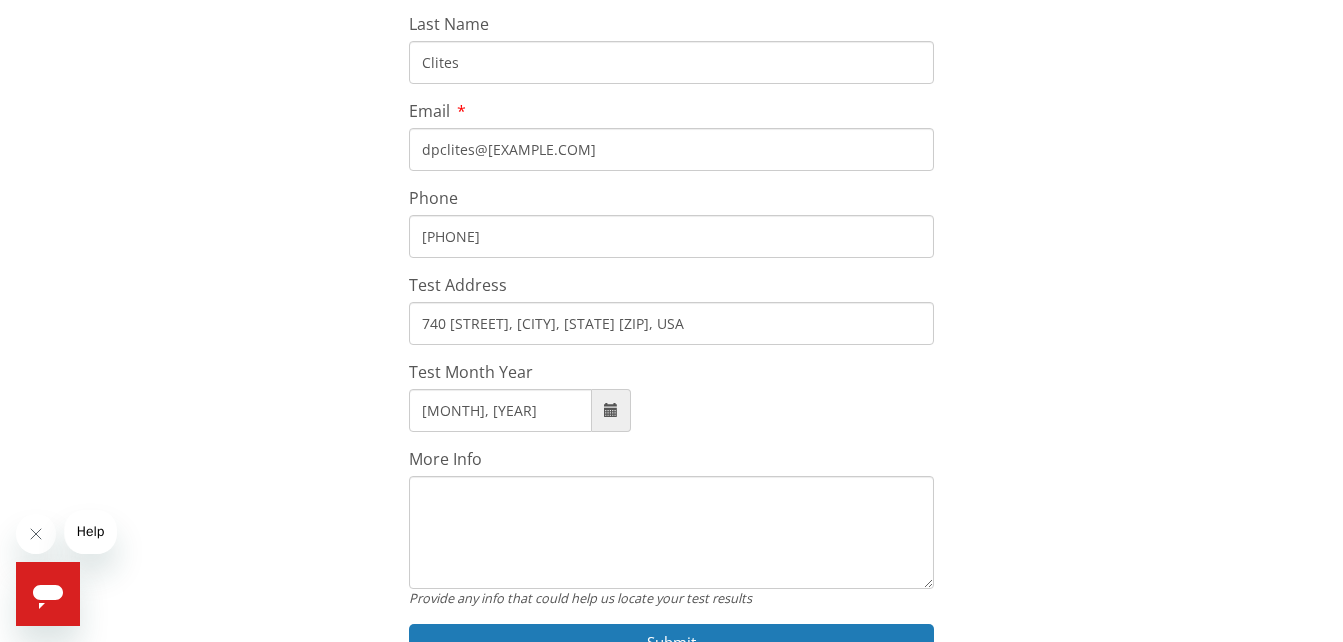 scroll, scrollTop: 558, scrollLeft: 0, axis: vertical 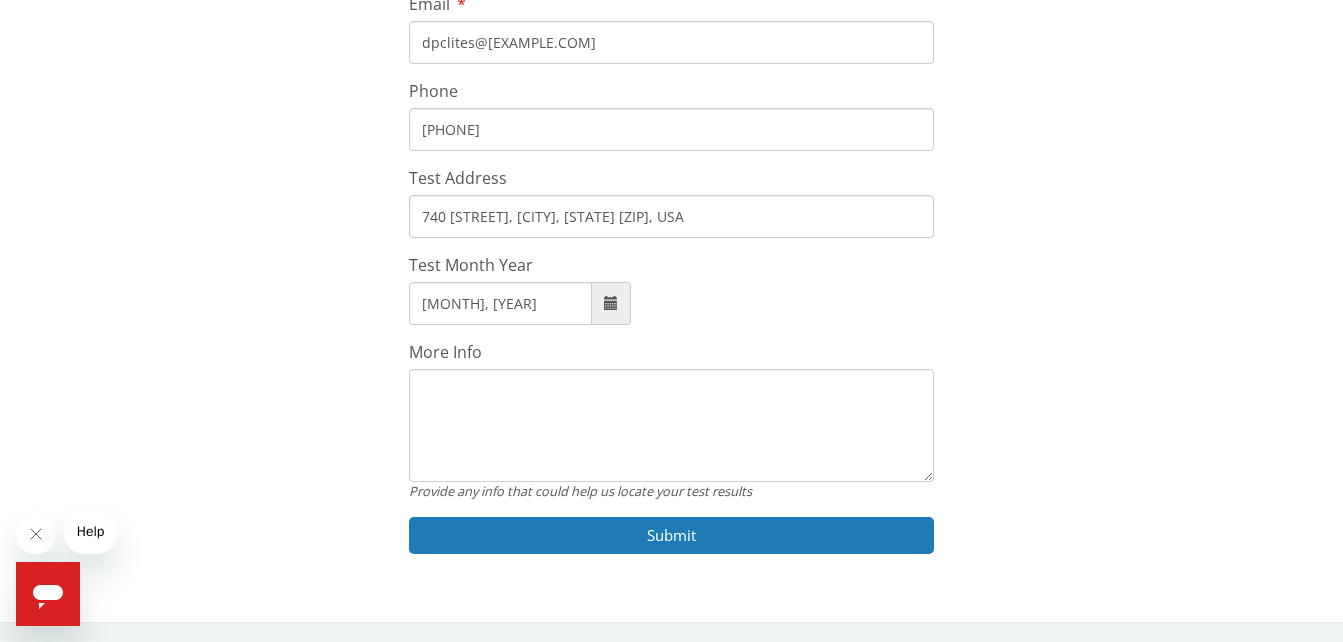 click on "More Info" at bounding box center (671, 426) 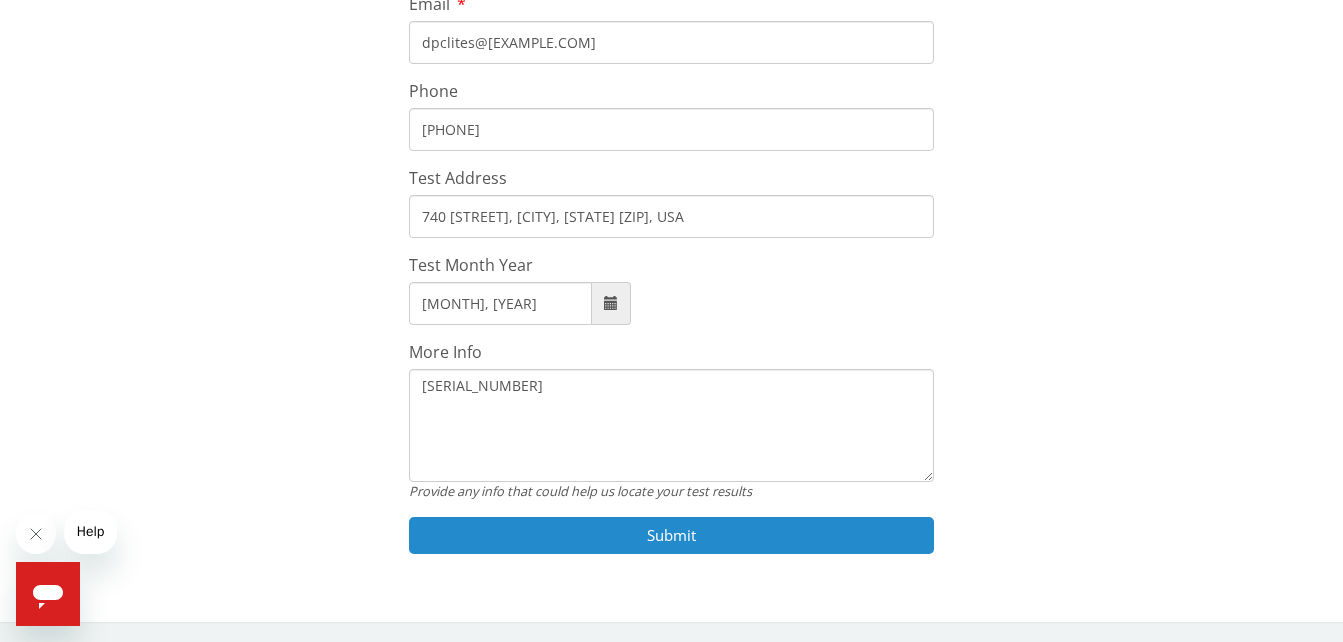 type on "[SERIAL_NUMBER]" 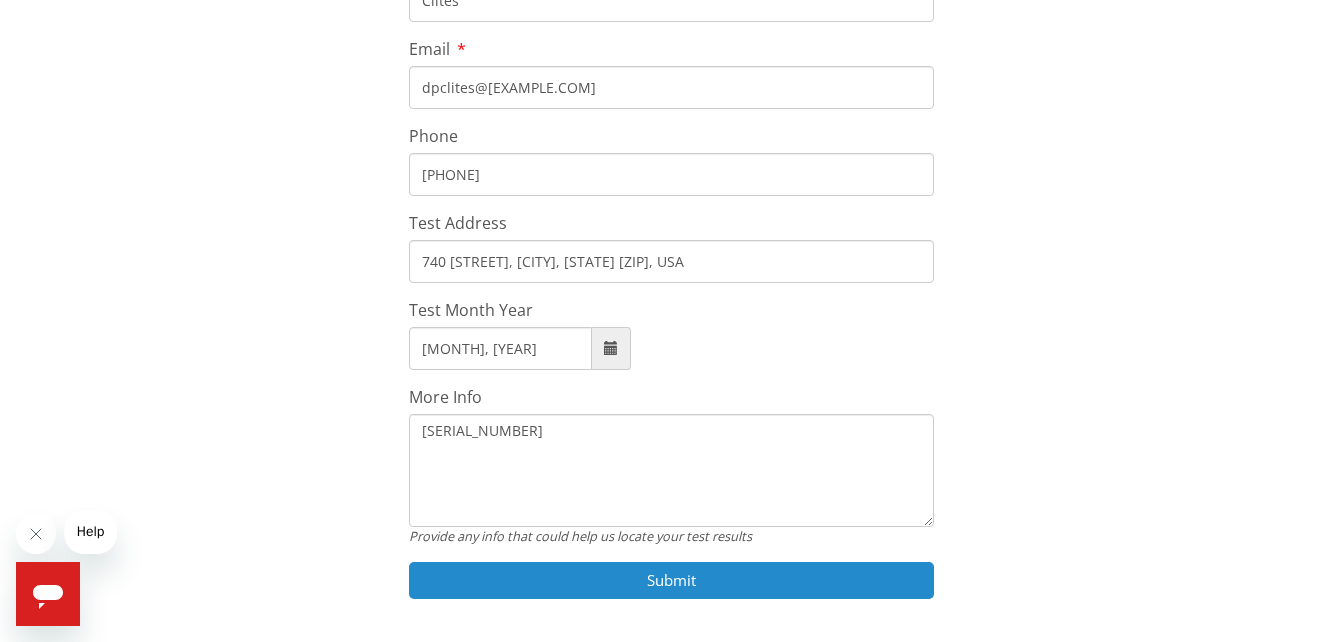 scroll, scrollTop: 558, scrollLeft: 0, axis: vertical 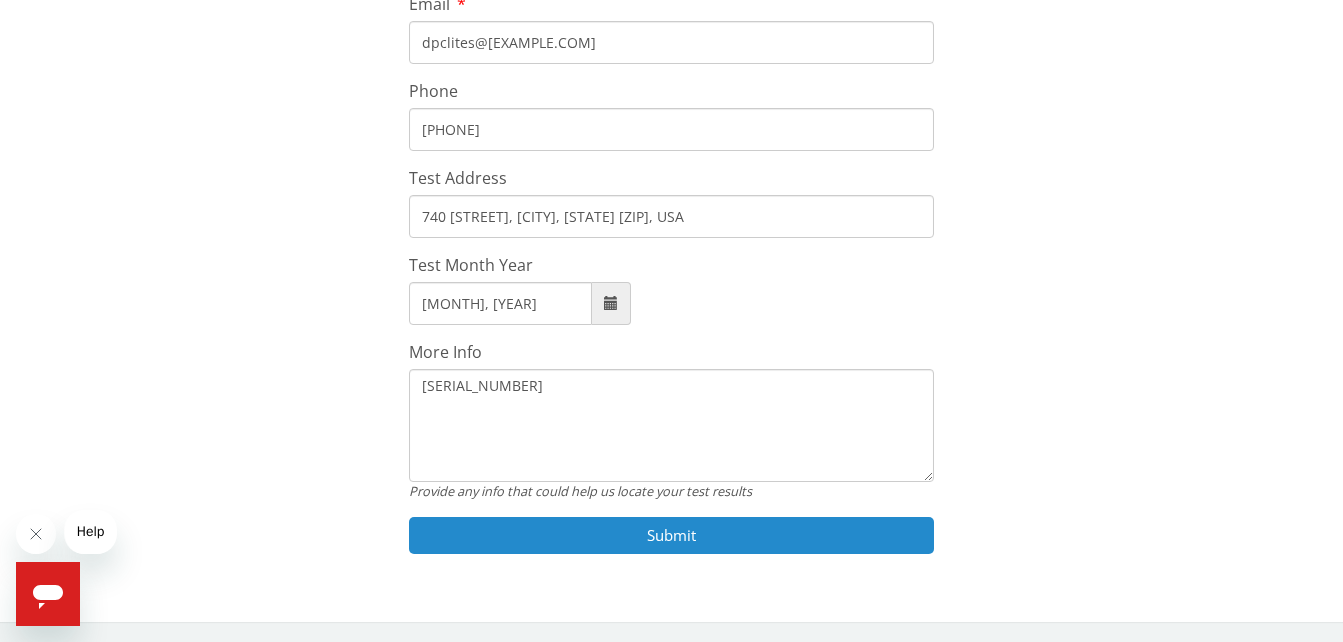click on "Submit" at bounding box center (671, 535) 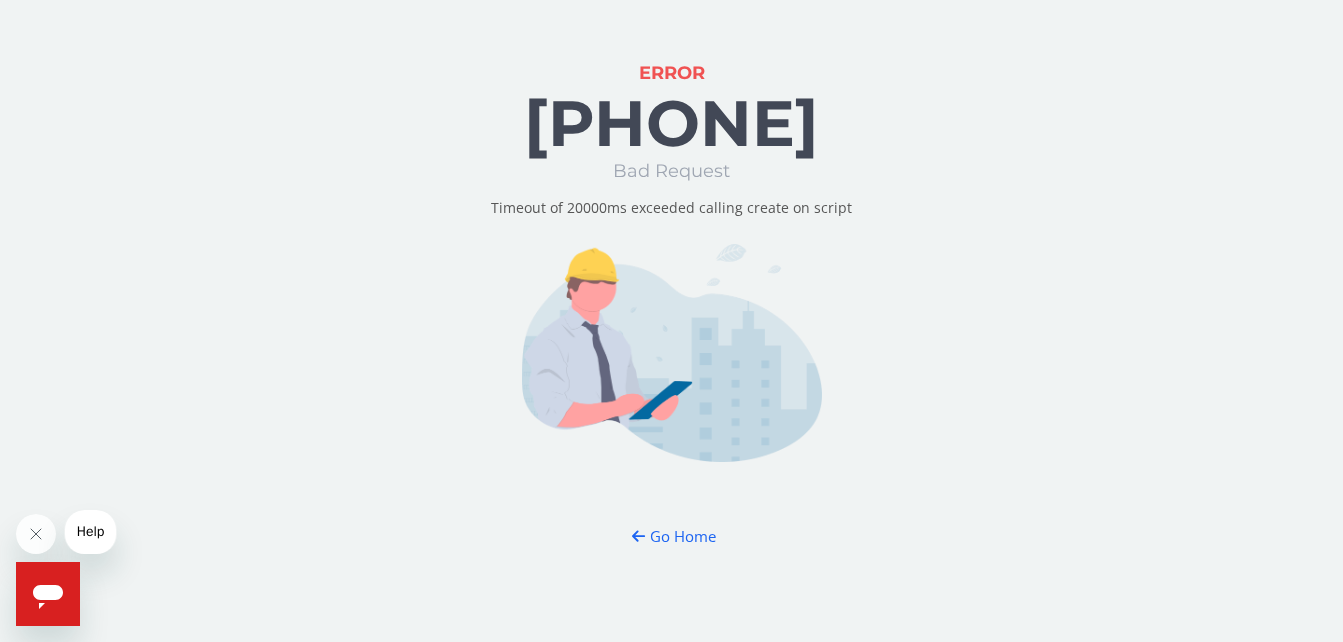 scroll, scrollTop: 0, scrollLeft: 0, axis: both 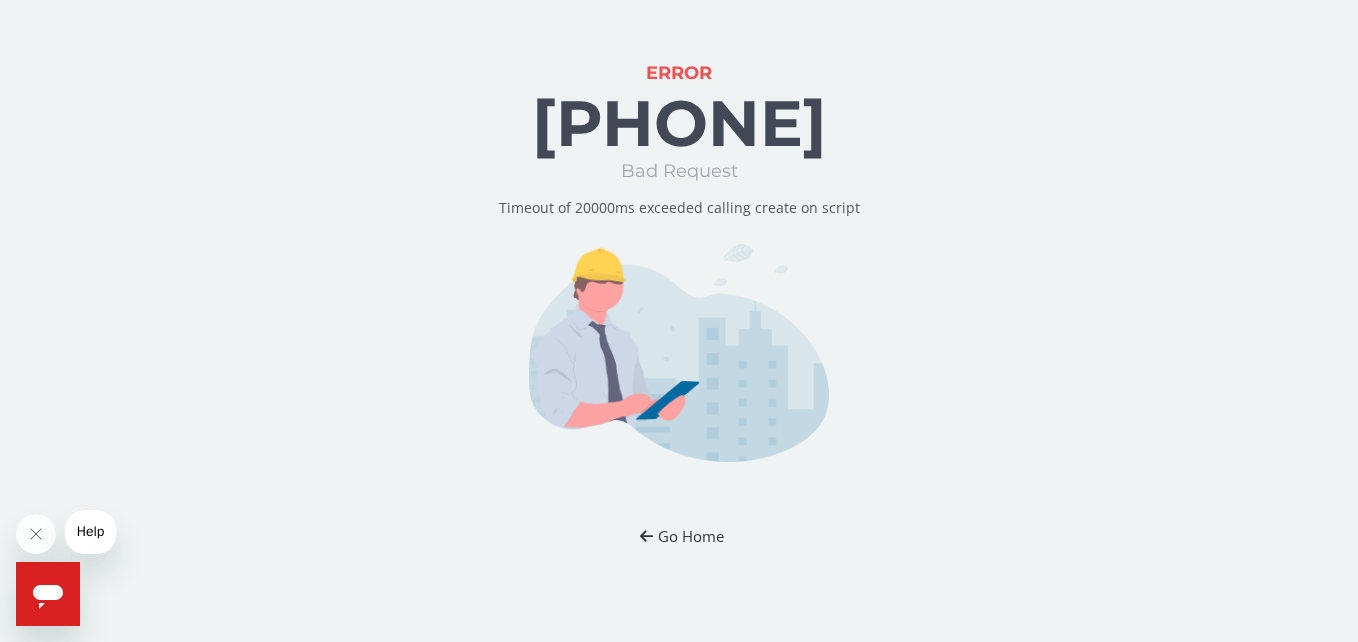 click on "Go Home" at bounding box center (679, 536) 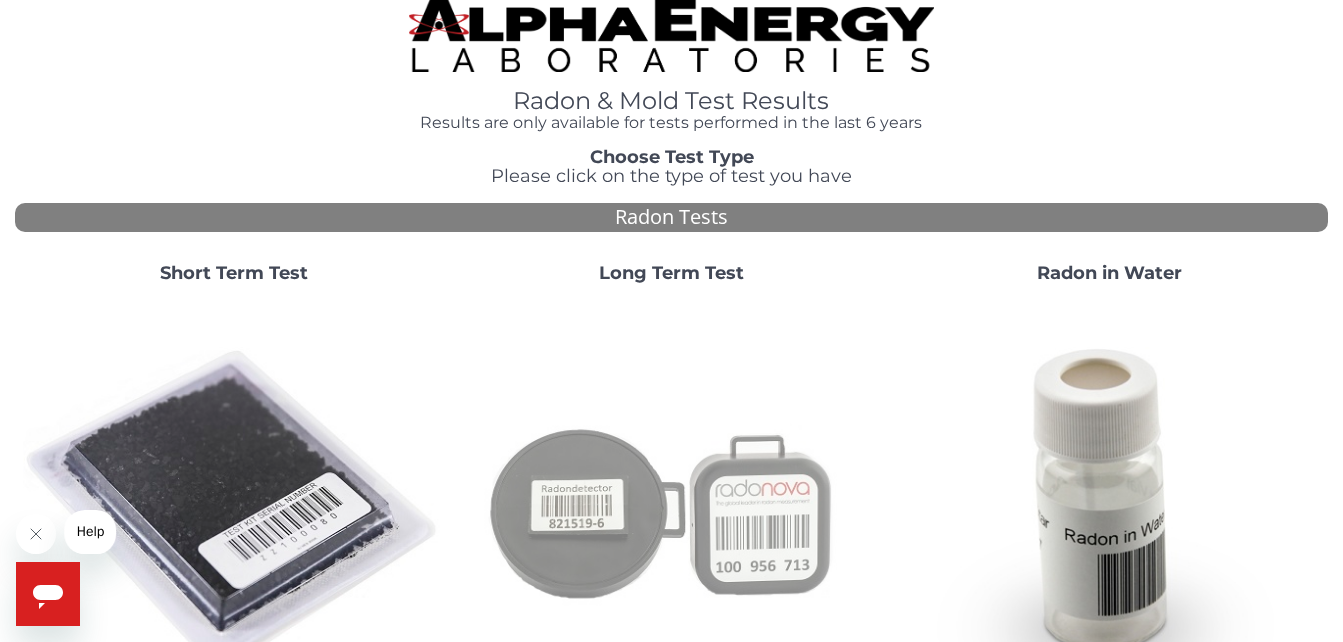 scroll, scrollTop: 200, scrollLeft: 0, axis: vertical 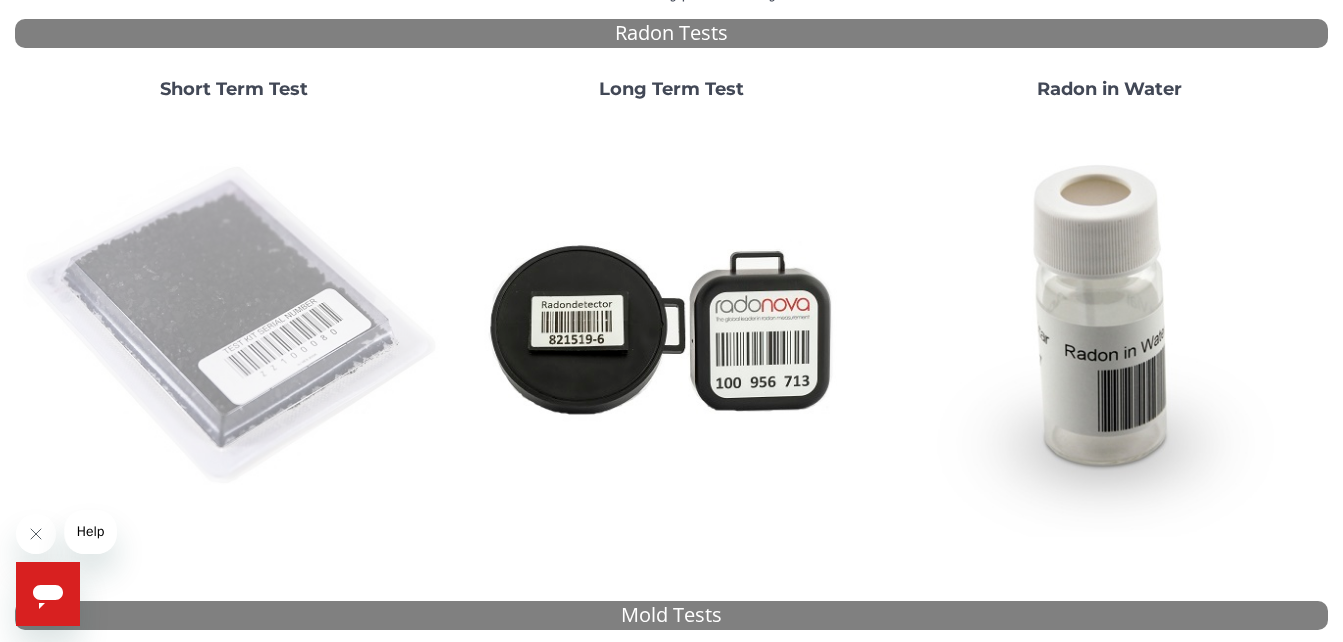 click at bounding box center (234, 327) 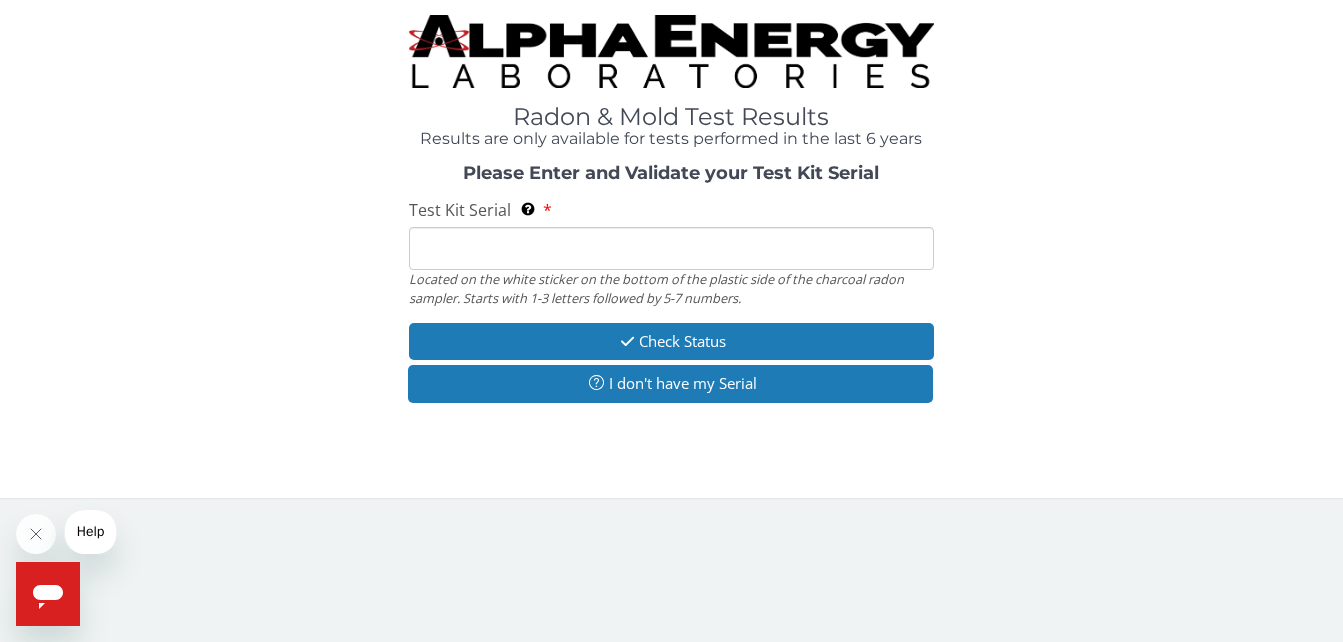scroll, scrollTop: 0, scrollLeft: 0, axis: both 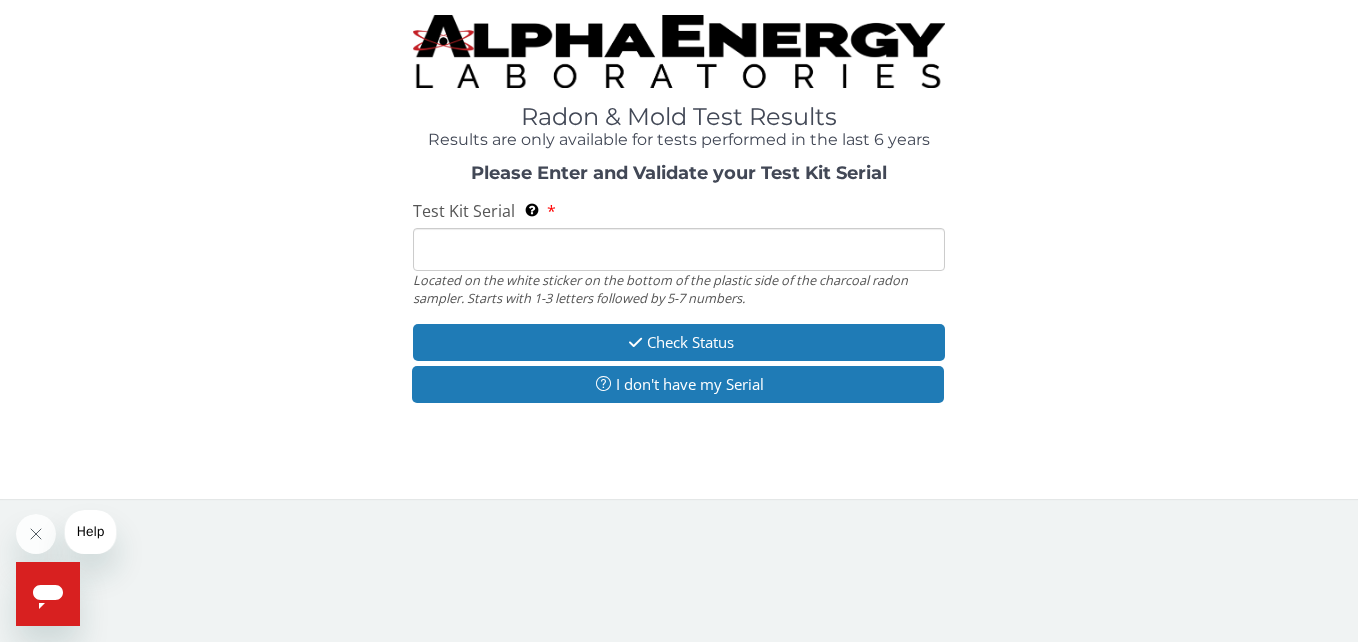click on "Test Kit Serial Located on the white sticker on the bottom of the plastic side of the charcoal radon sampler. Starts with 1-3 letters followed by 5-7 numbers." at bounding box center (678, 249) 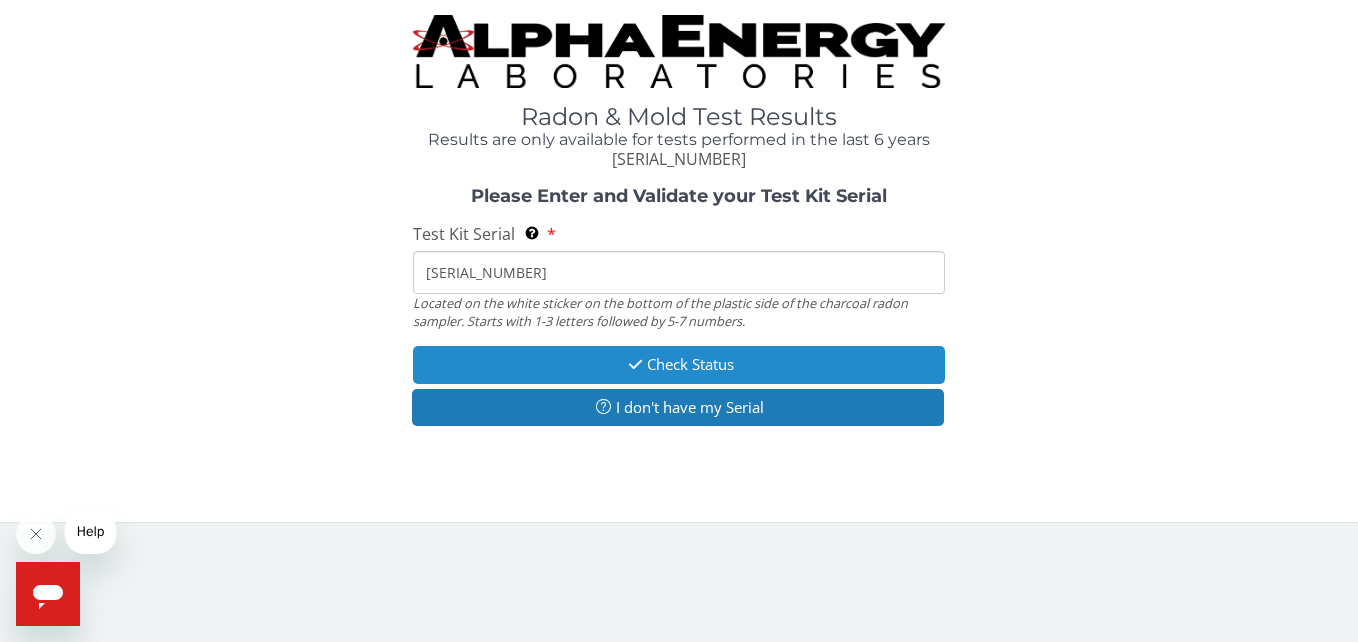 type on "[SERIAL_NUMBER]" 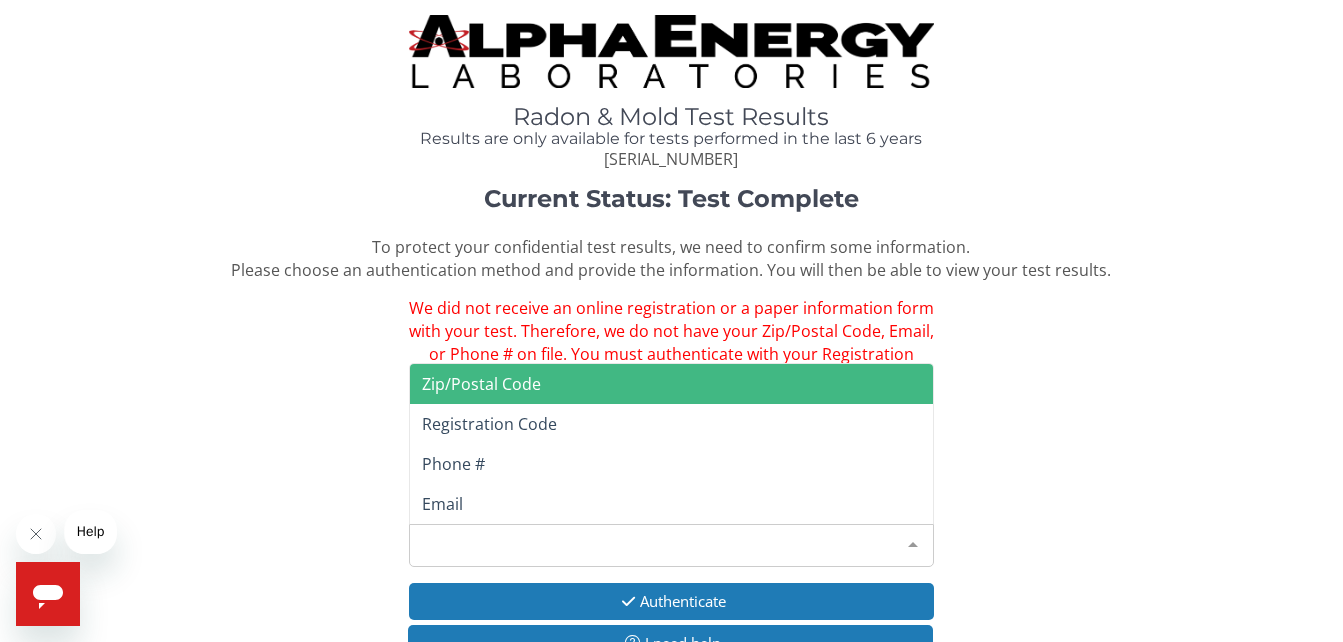 click at bounding box center [913, 544] 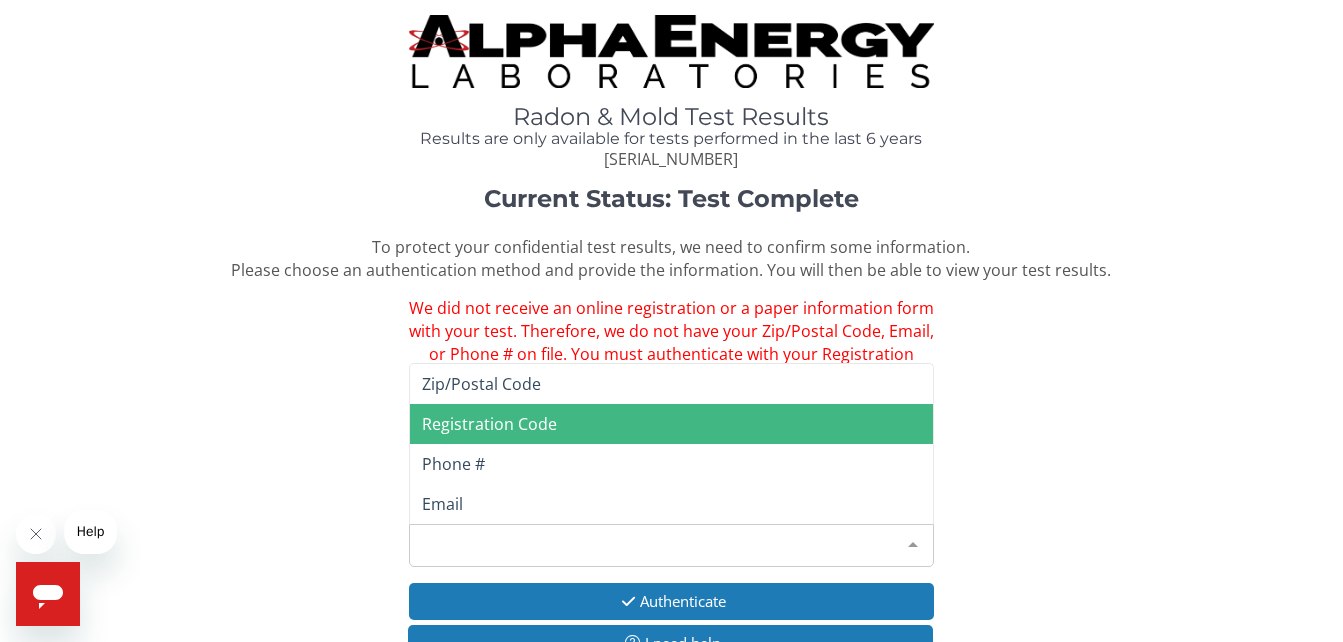 click on "Registration Code" at bounding box center [489, 424] 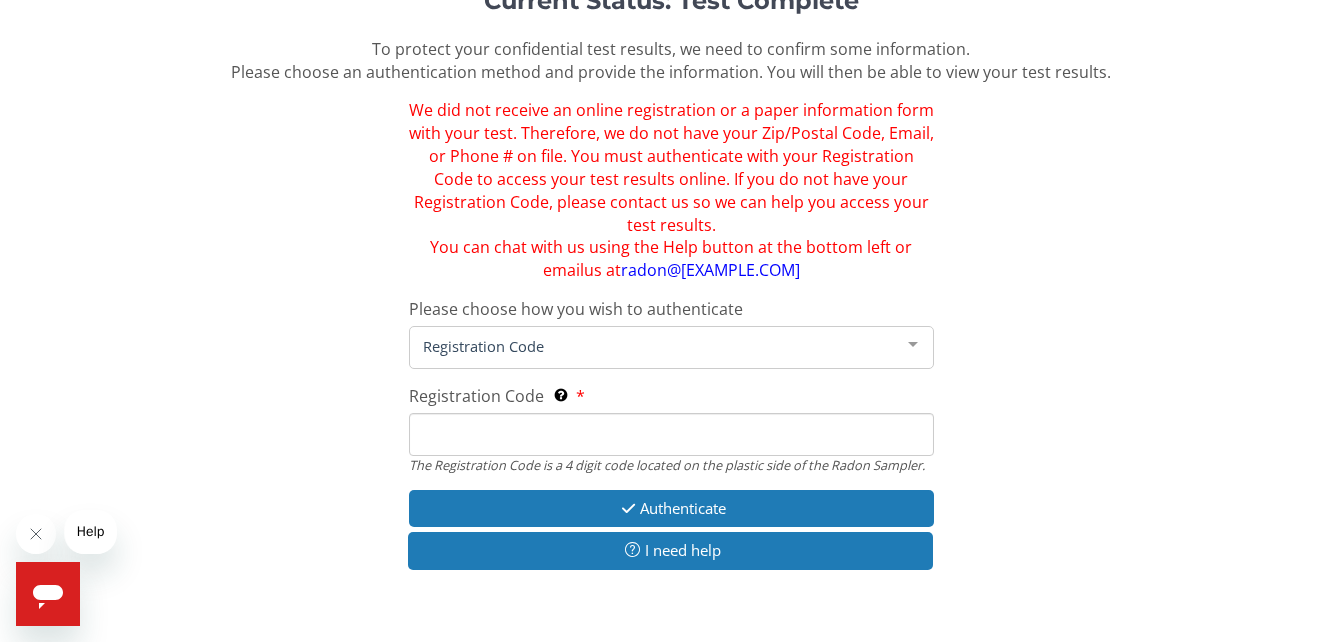 scroll, scrollTop: 200, scrollLeft: 0, axis: vertical 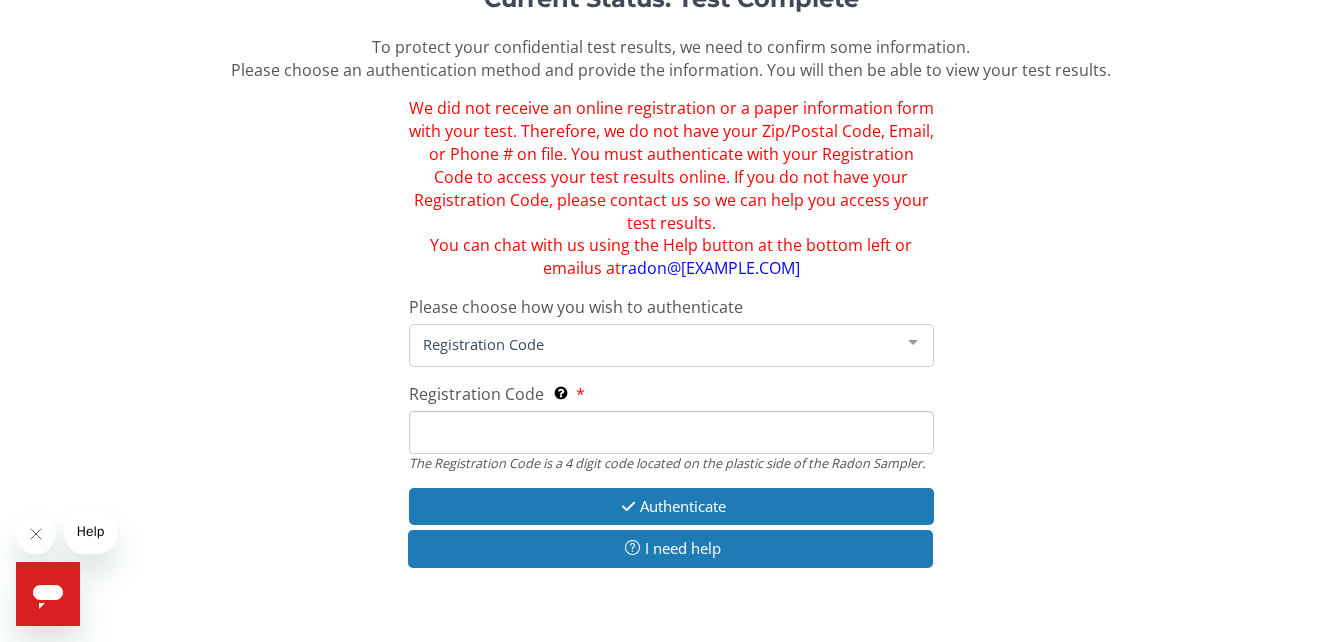 click on "Registration Code The Registration Code is a 4 digit code located on the plastic side of the Radon Sampler." at bounding box center [671, 432] 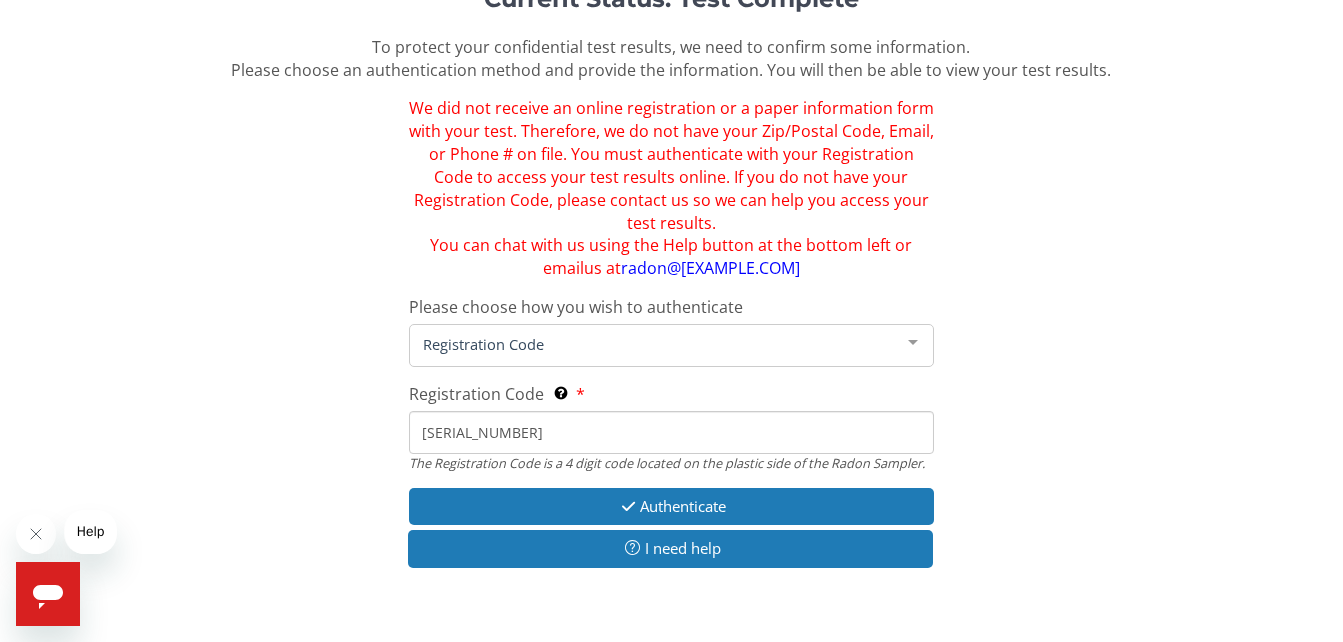 type on "[SERIAL_NUMBER]" 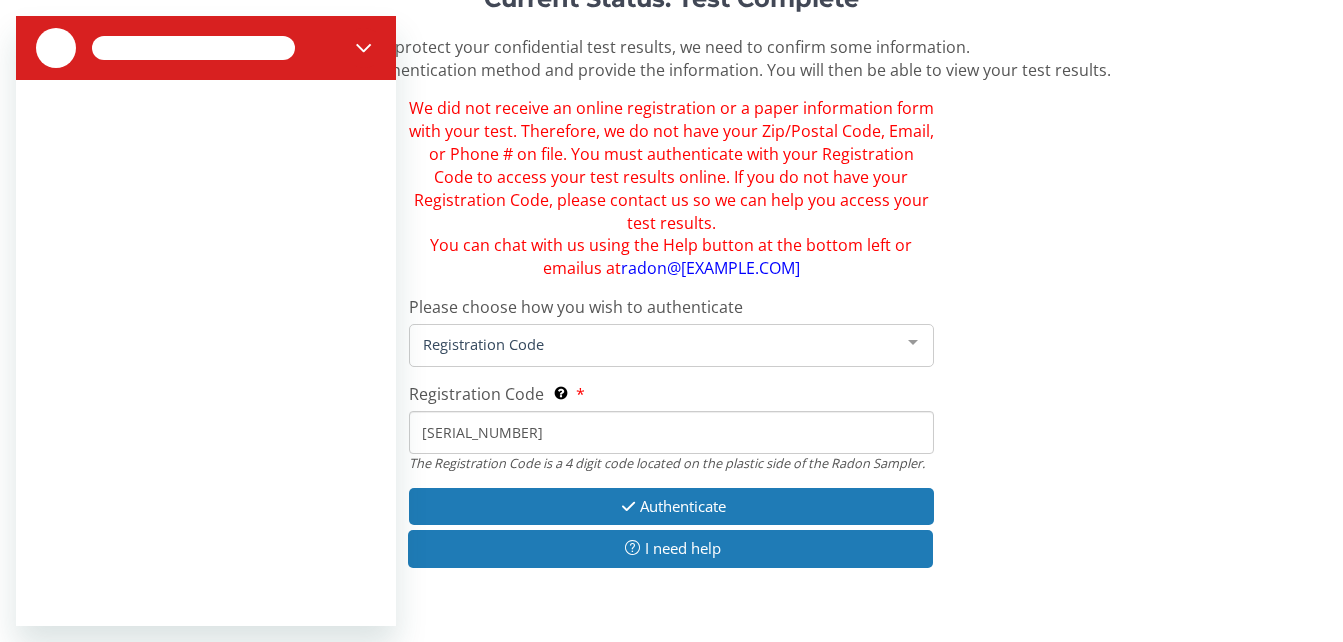 scroll, scrollTop: 0, scrollLeft: 0, axis: both 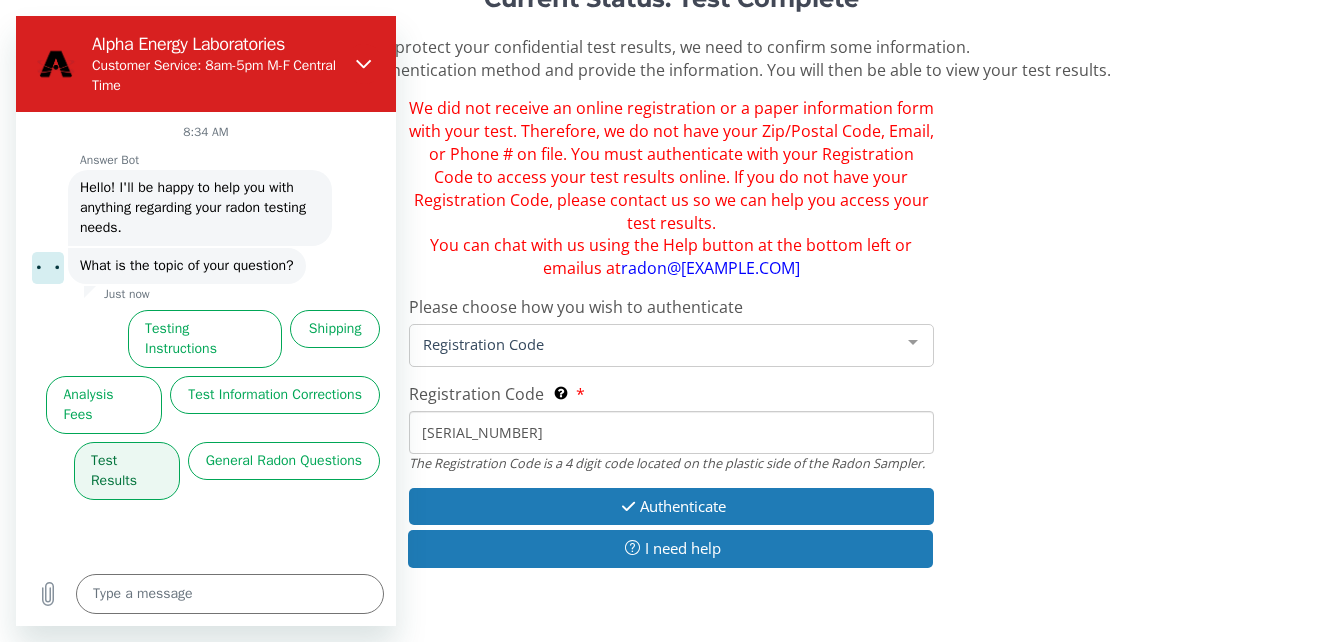 click on "Test Results" at bounding box center [127, 471] 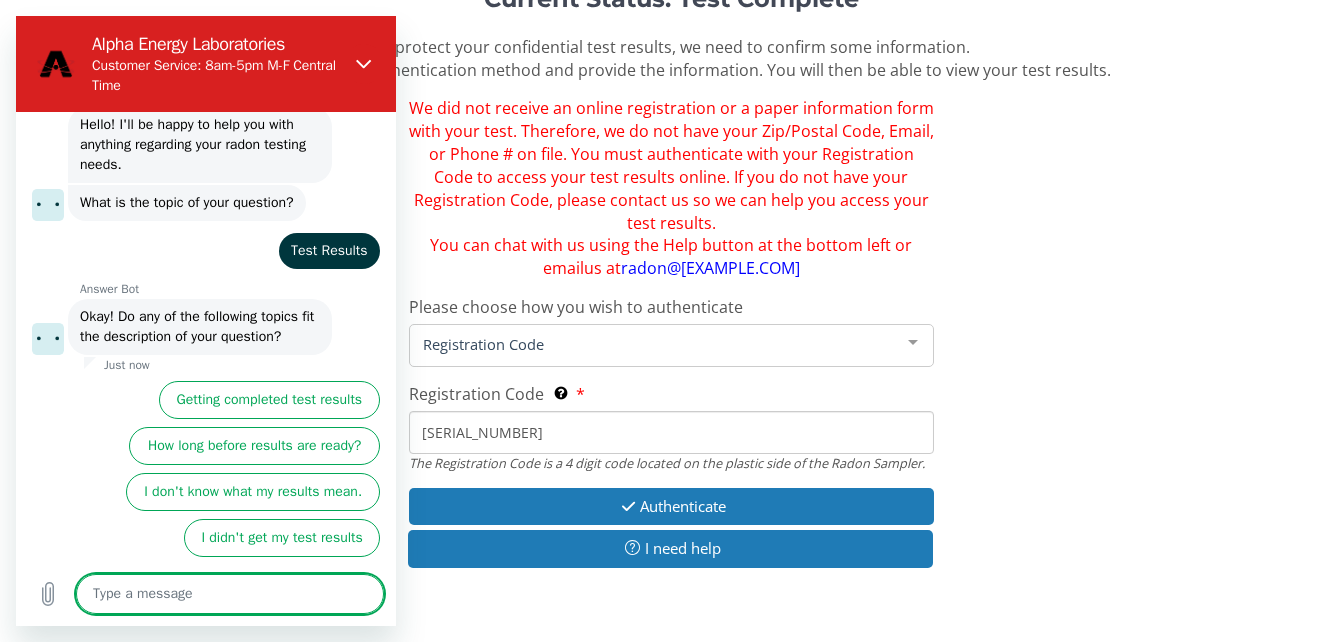 scroll, scrollTop: 83, scrollLeft: 0, axis: vertical 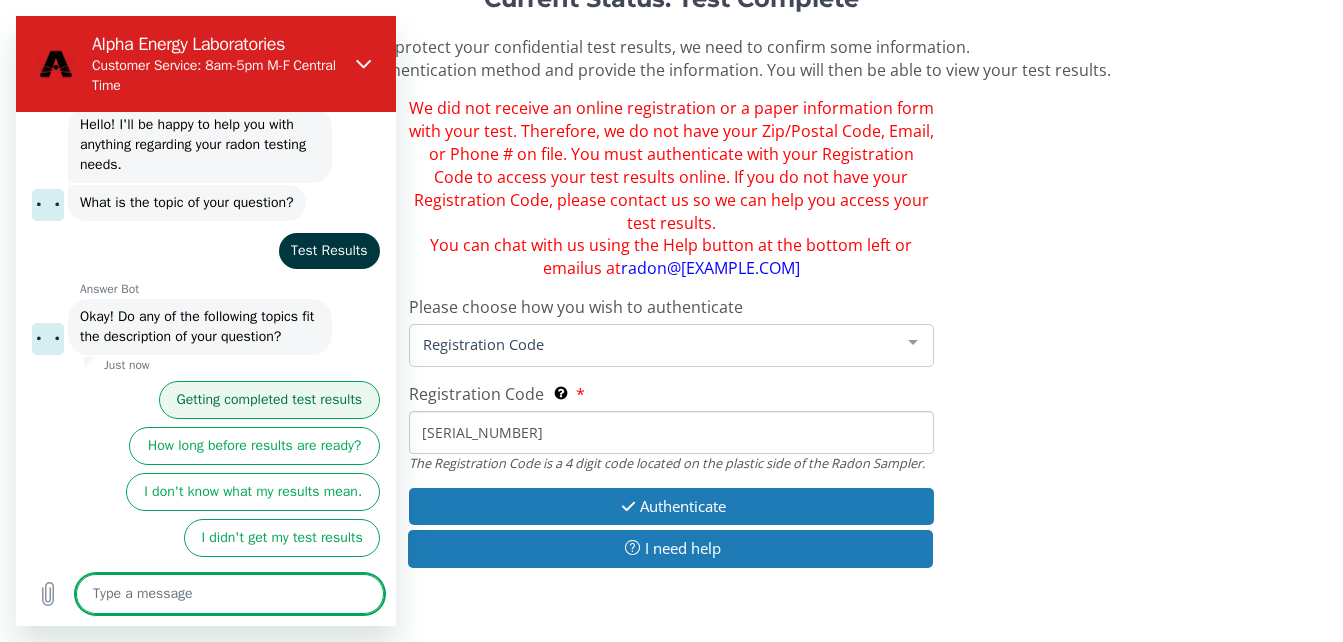 click on "Getting completed test results" at bounding box center (269, 400) 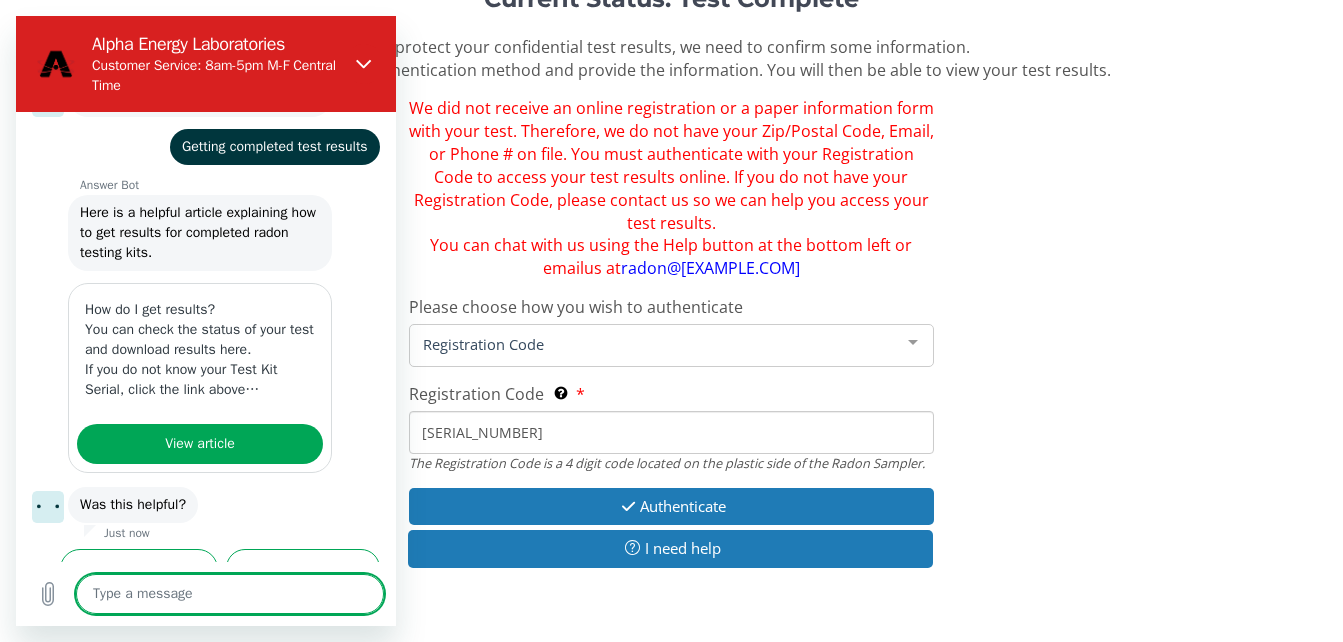 scroll, scrollTop: 351, scrollLeft: 0, axis: vertical 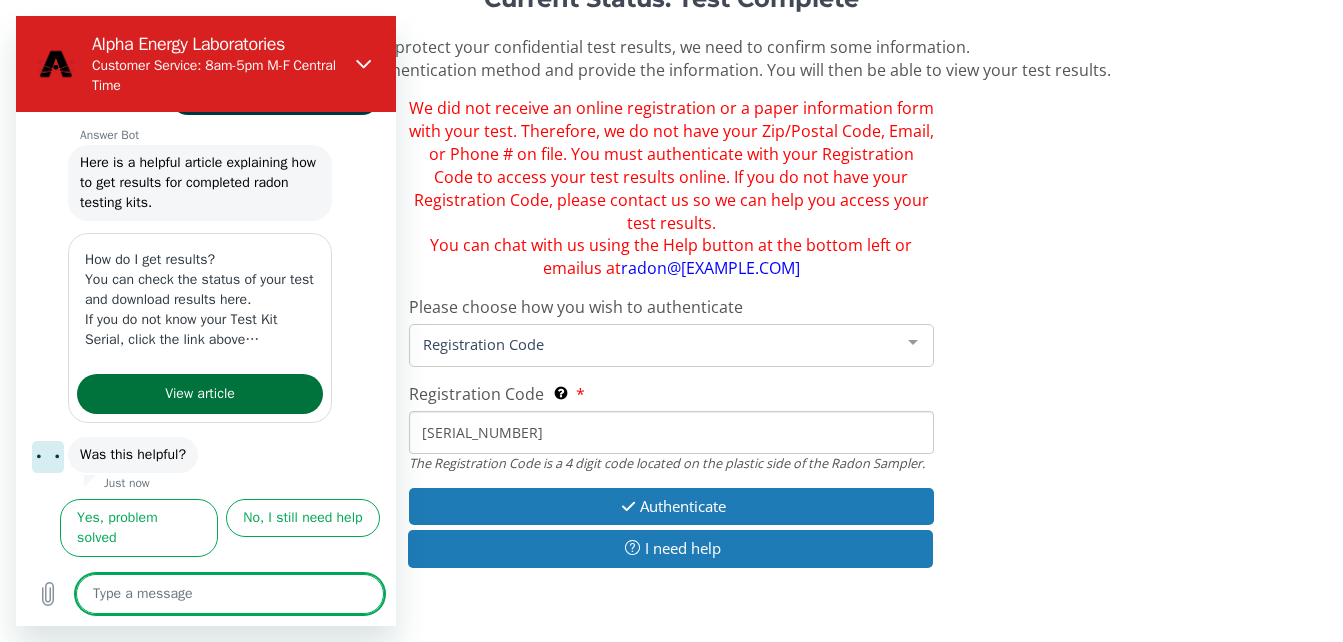 click on "View article" at bounding box center [200, 394] 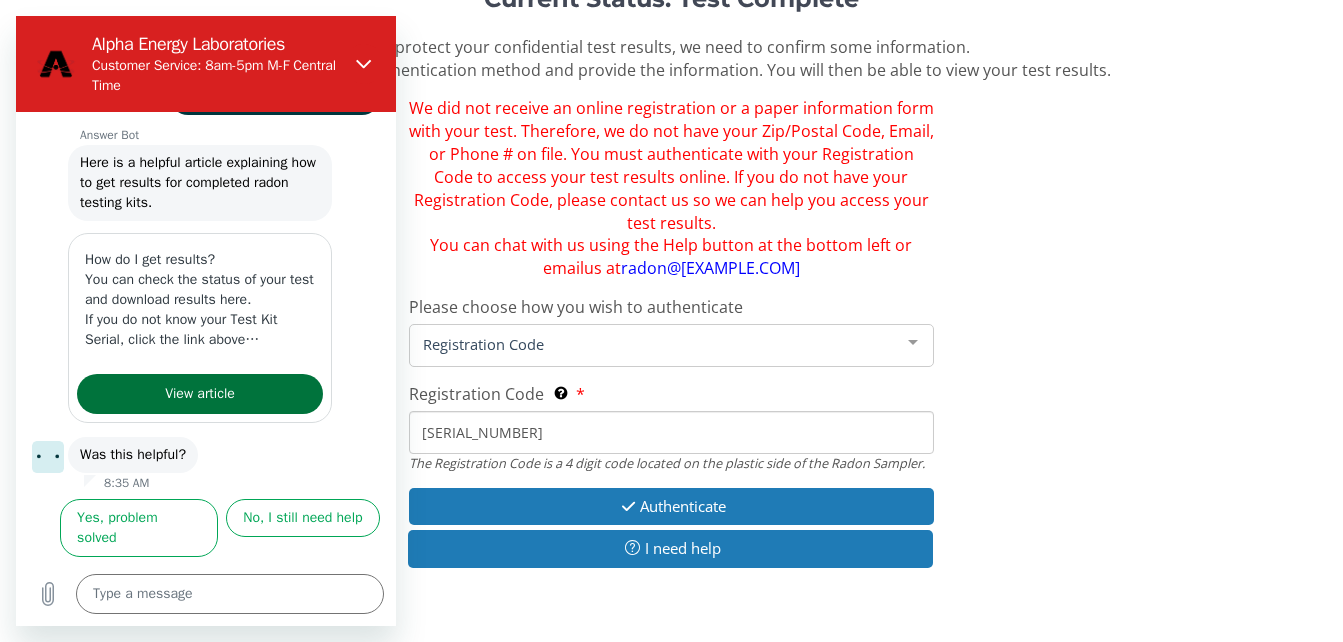 type on "x" 